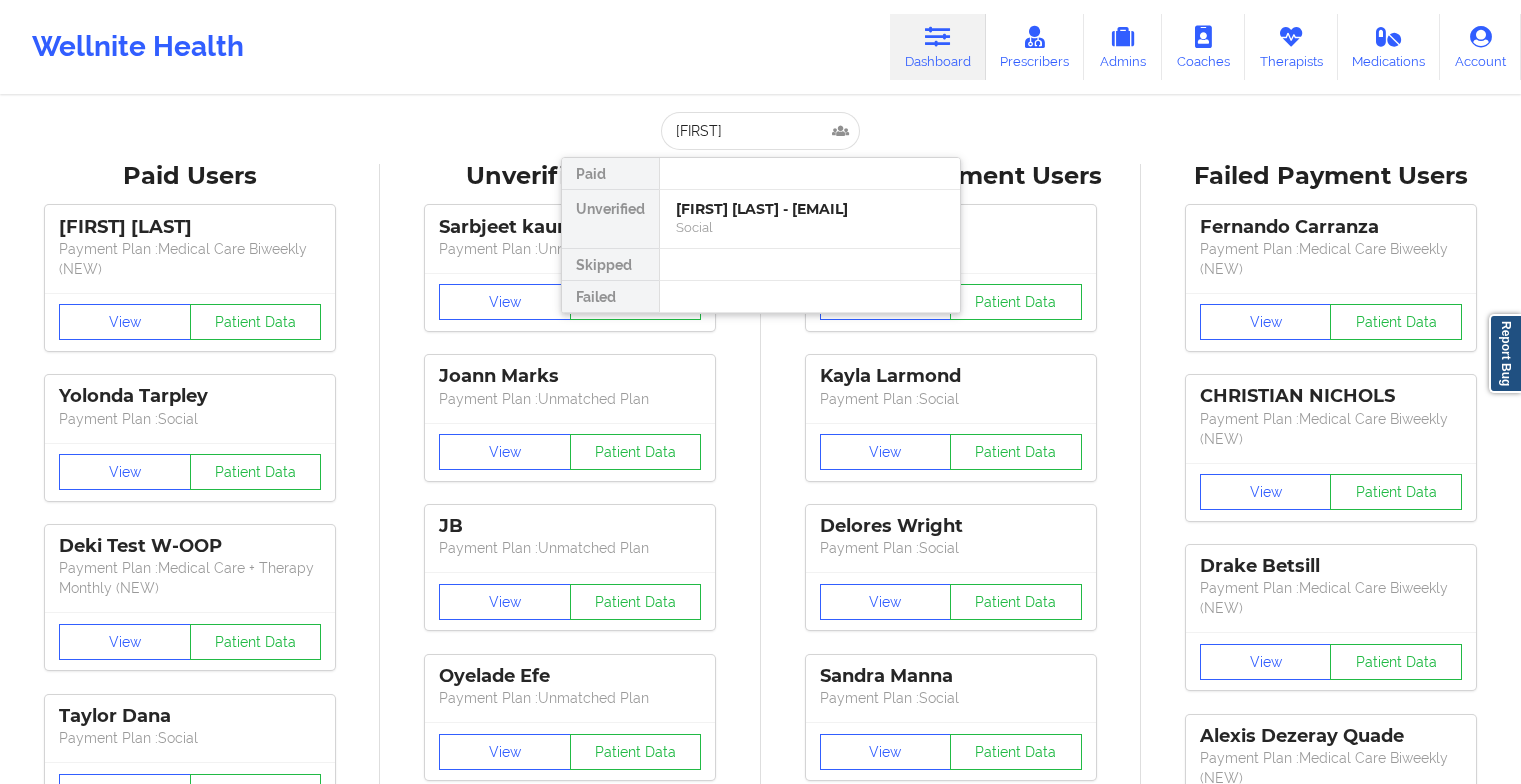 scroll, scrollTop: 0, scrollLeft: 0, axis: both 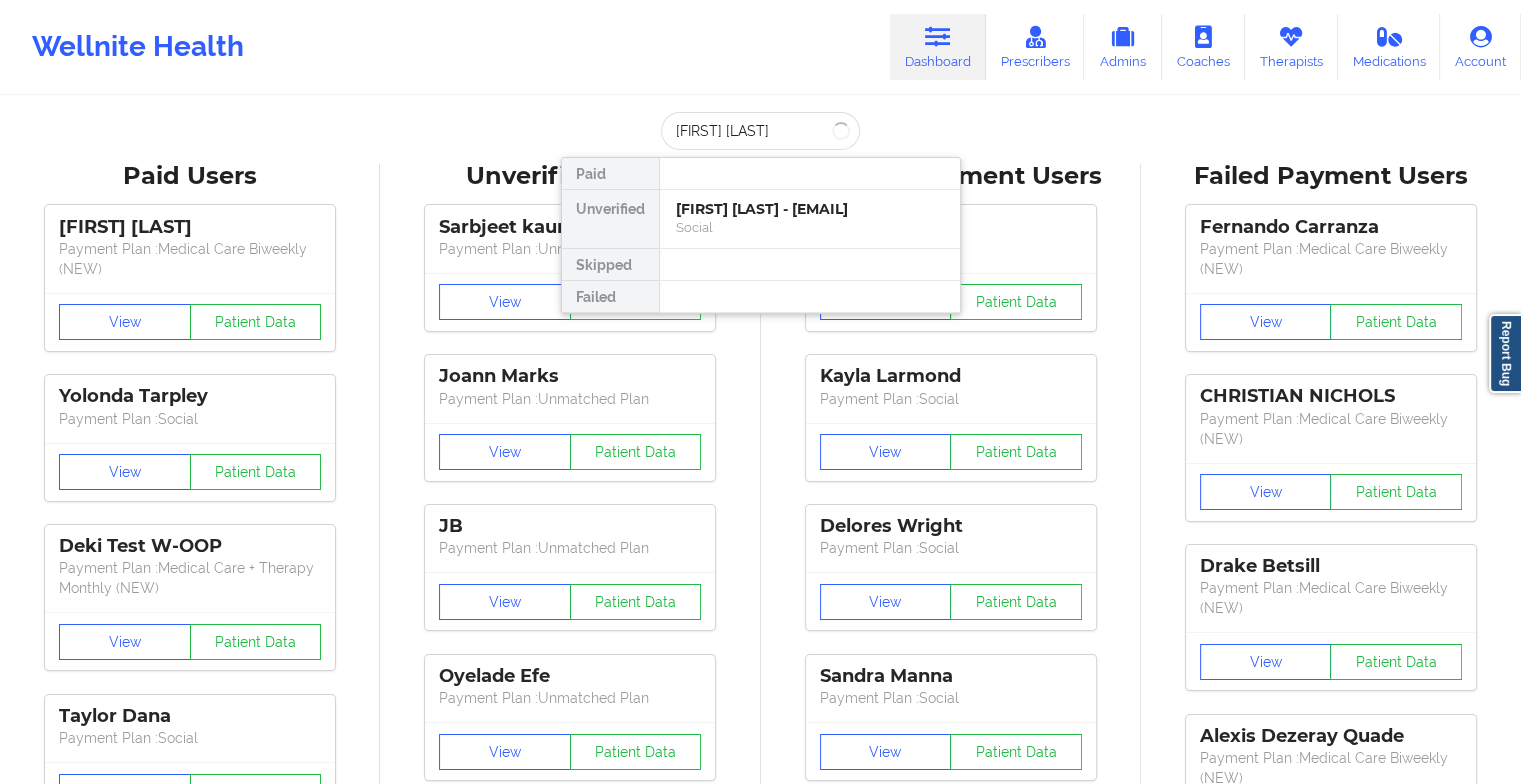 type on "[FIRST] [LAST]" 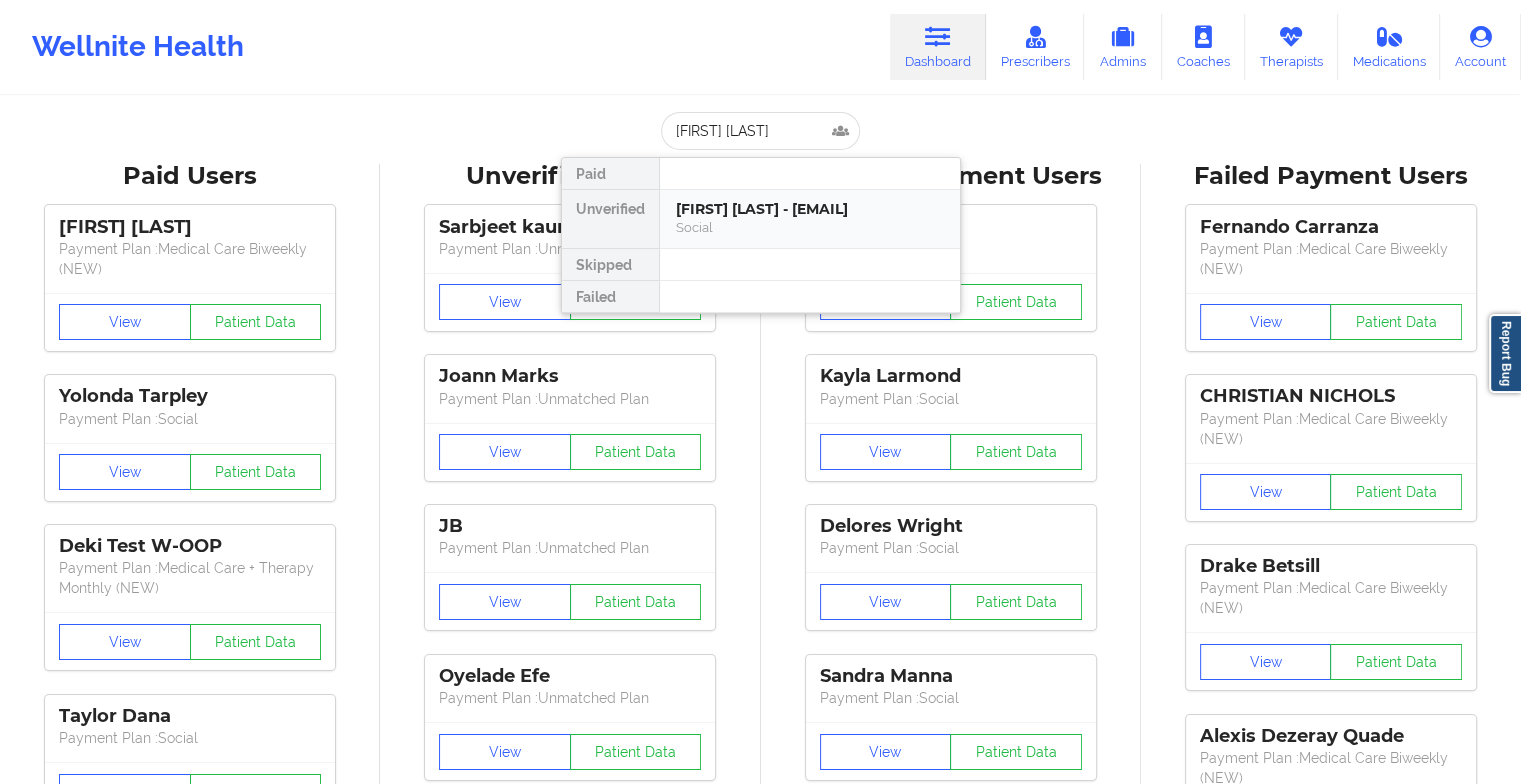 click on "[FIRST] [LAST] - [EMAIL] Social" at bounding box center [810, 219] 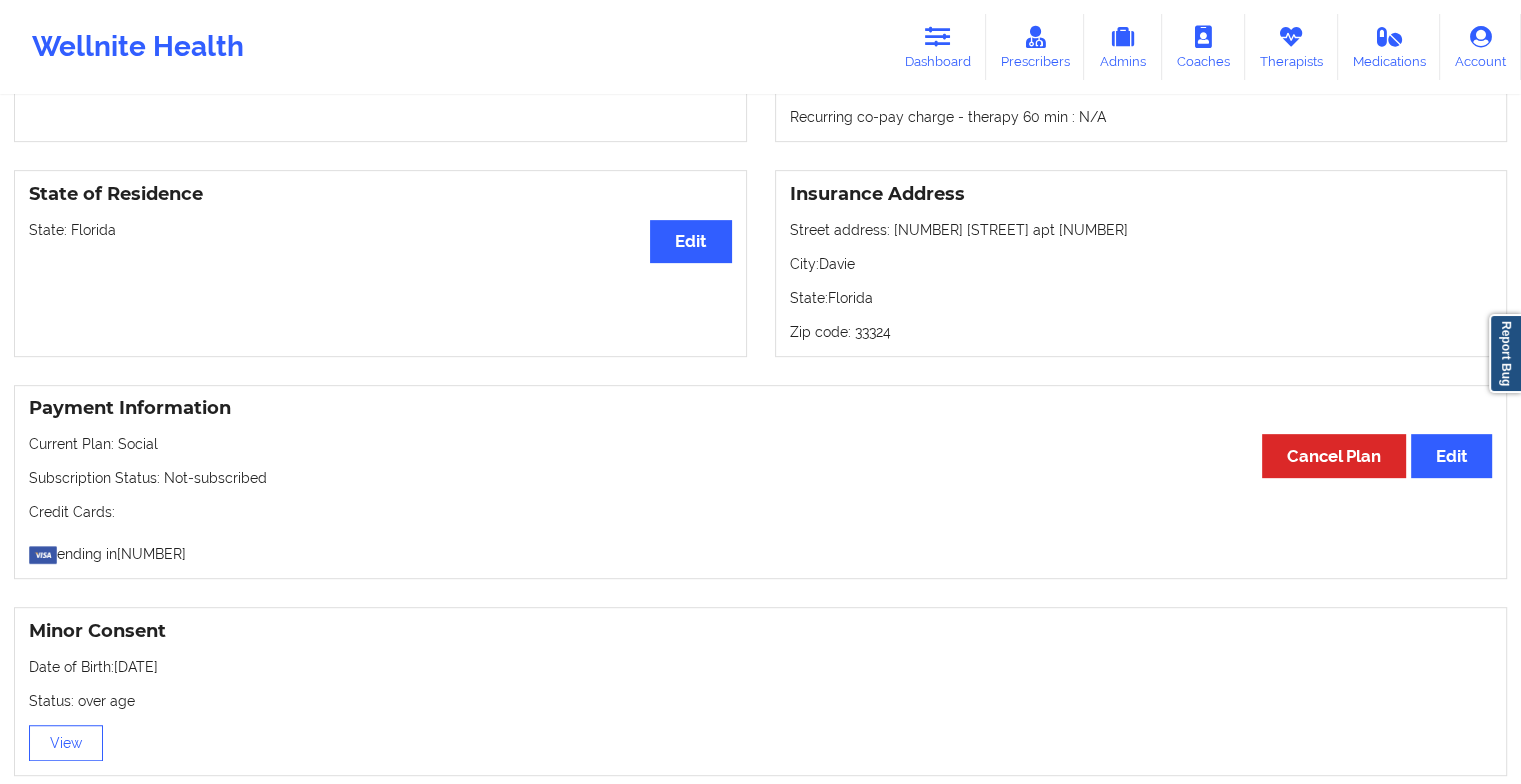 scroll, scrollTop: 0, scrollLeft: 0, axis: both 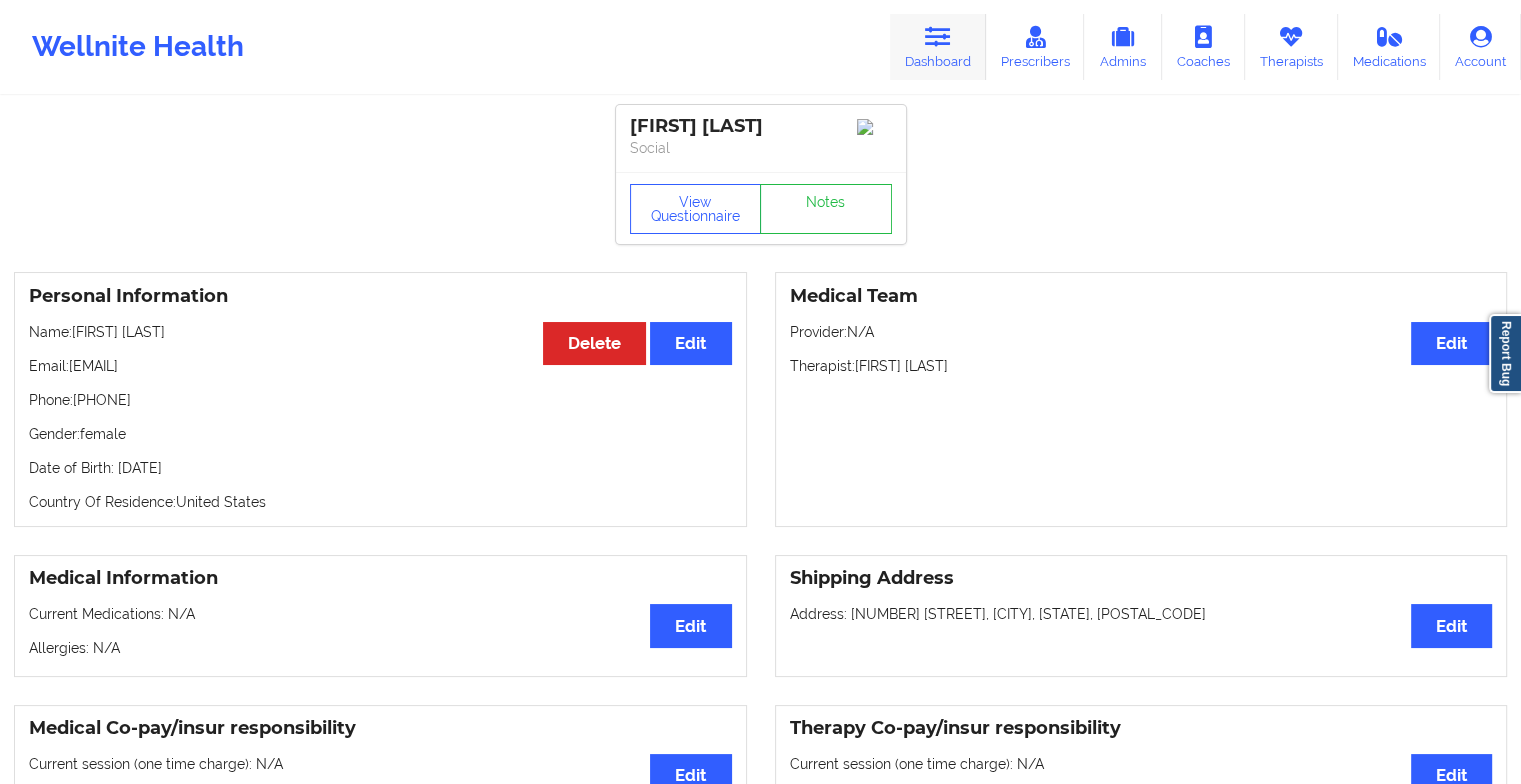 click at bounding box center (938, 37) 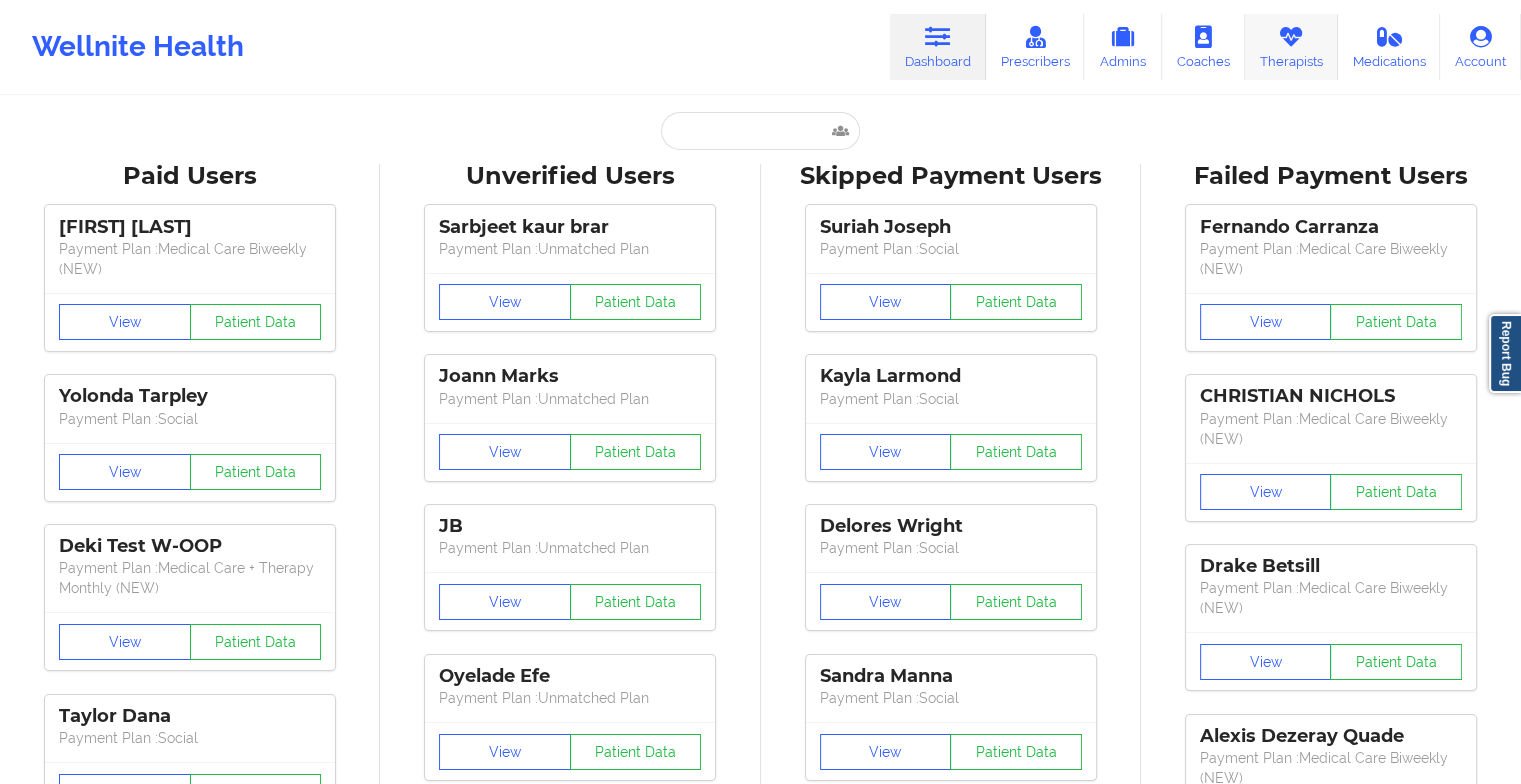 click on "Therapists" at bounding box center [1291, 47] 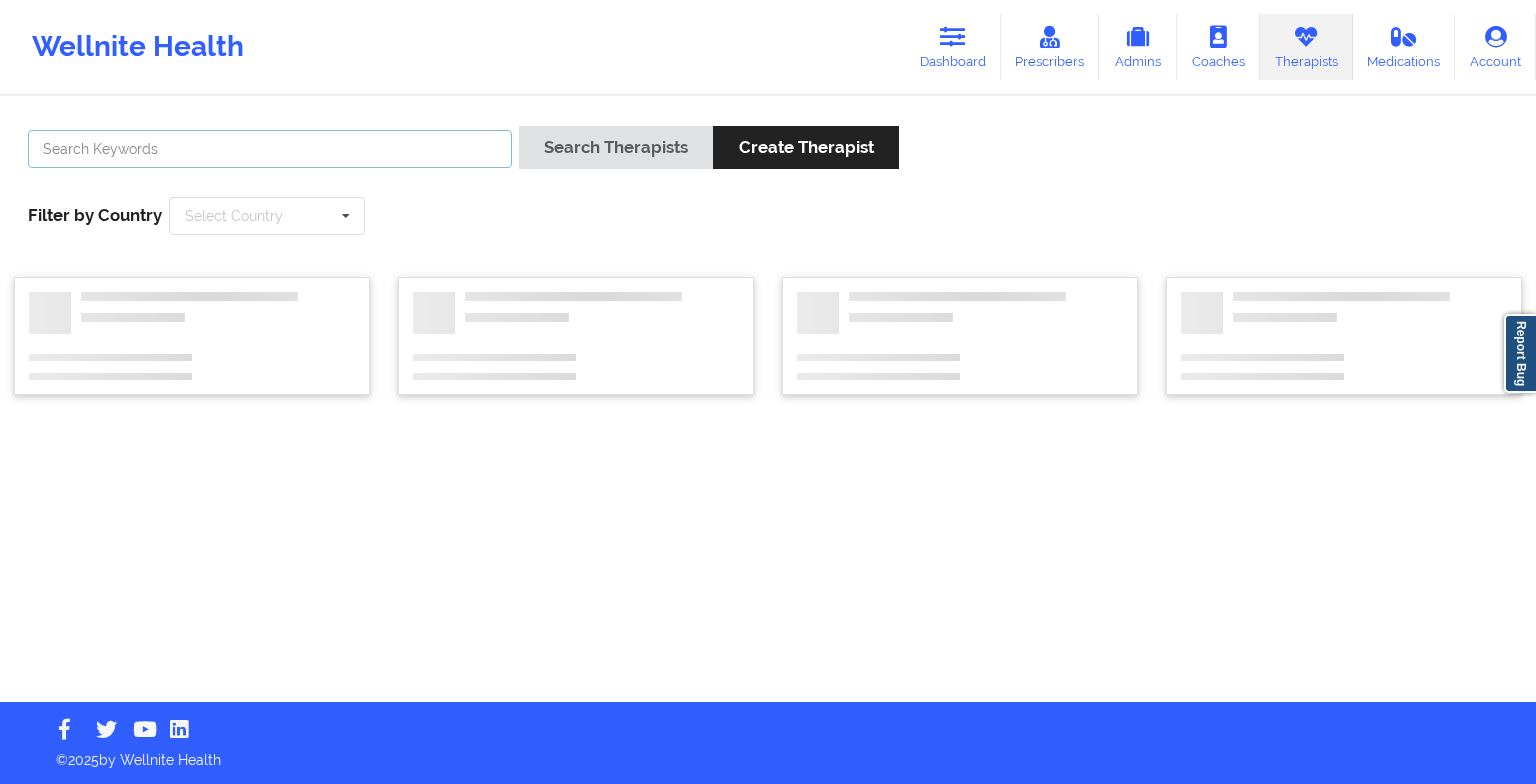 click at bounding box center [270, 149] 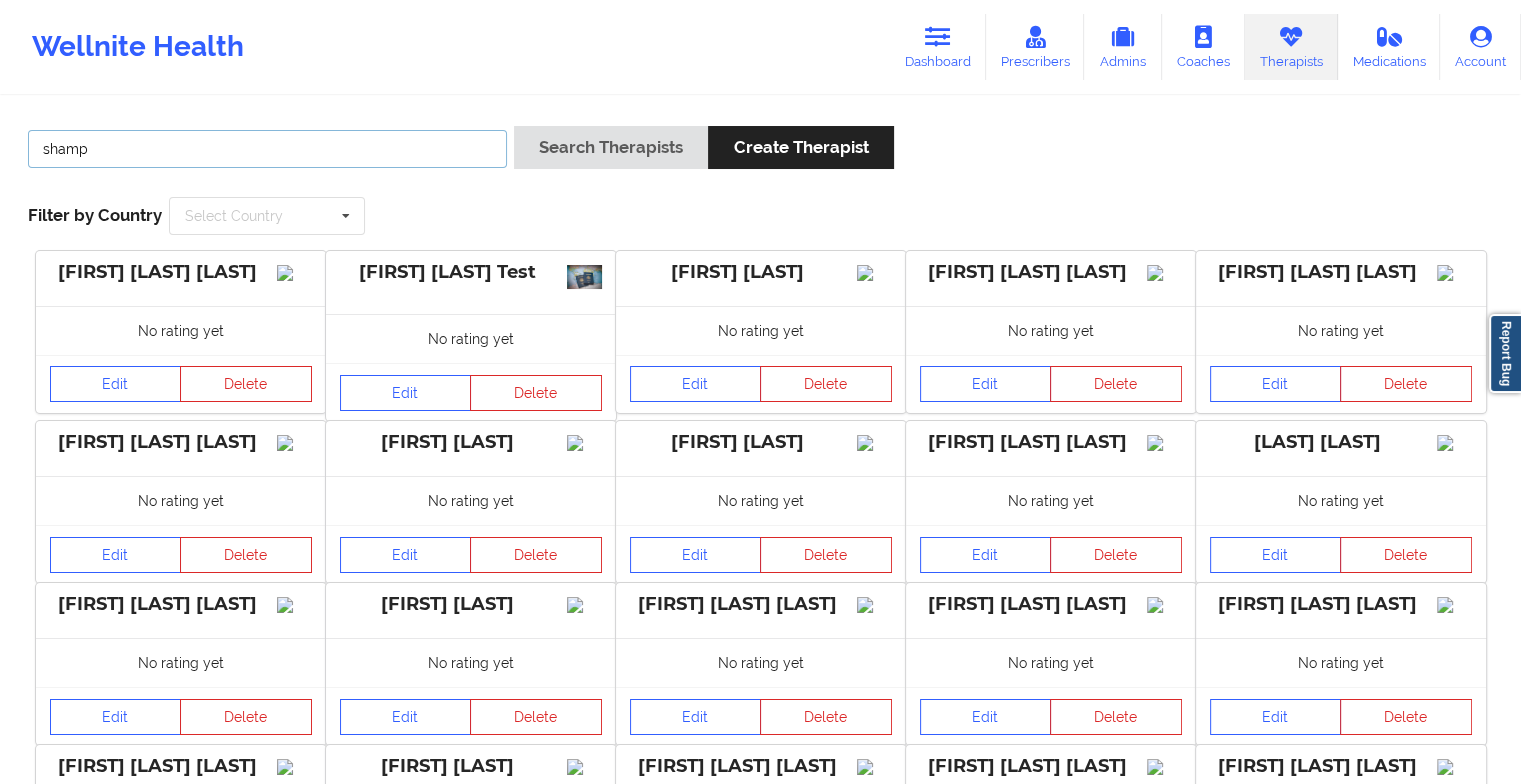 type on "[FIRST] [LAST]" 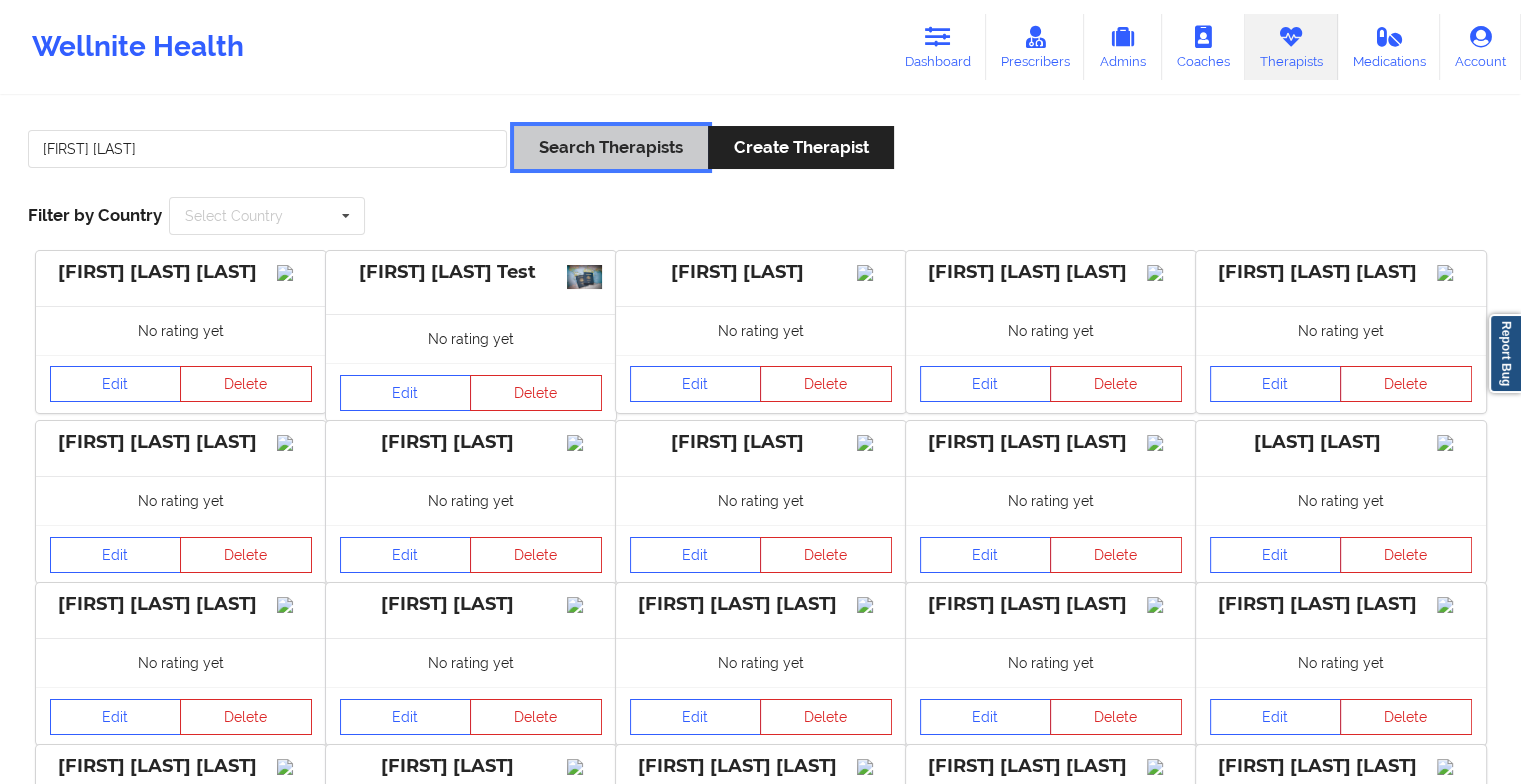 click on "Search Therapists" at bounding box center [611, 147] 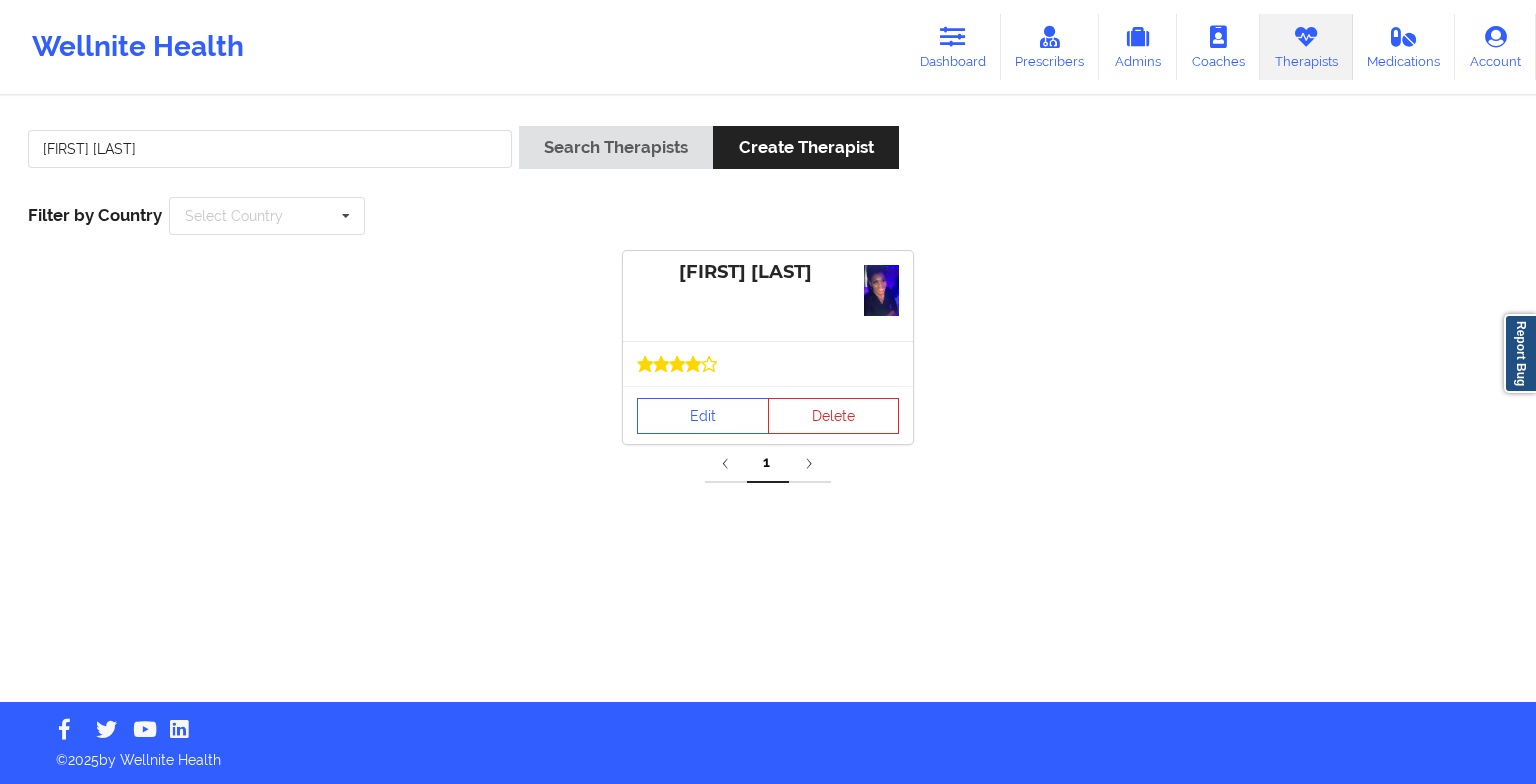 click on "Edit Delete" at bounding box center [768, 415] 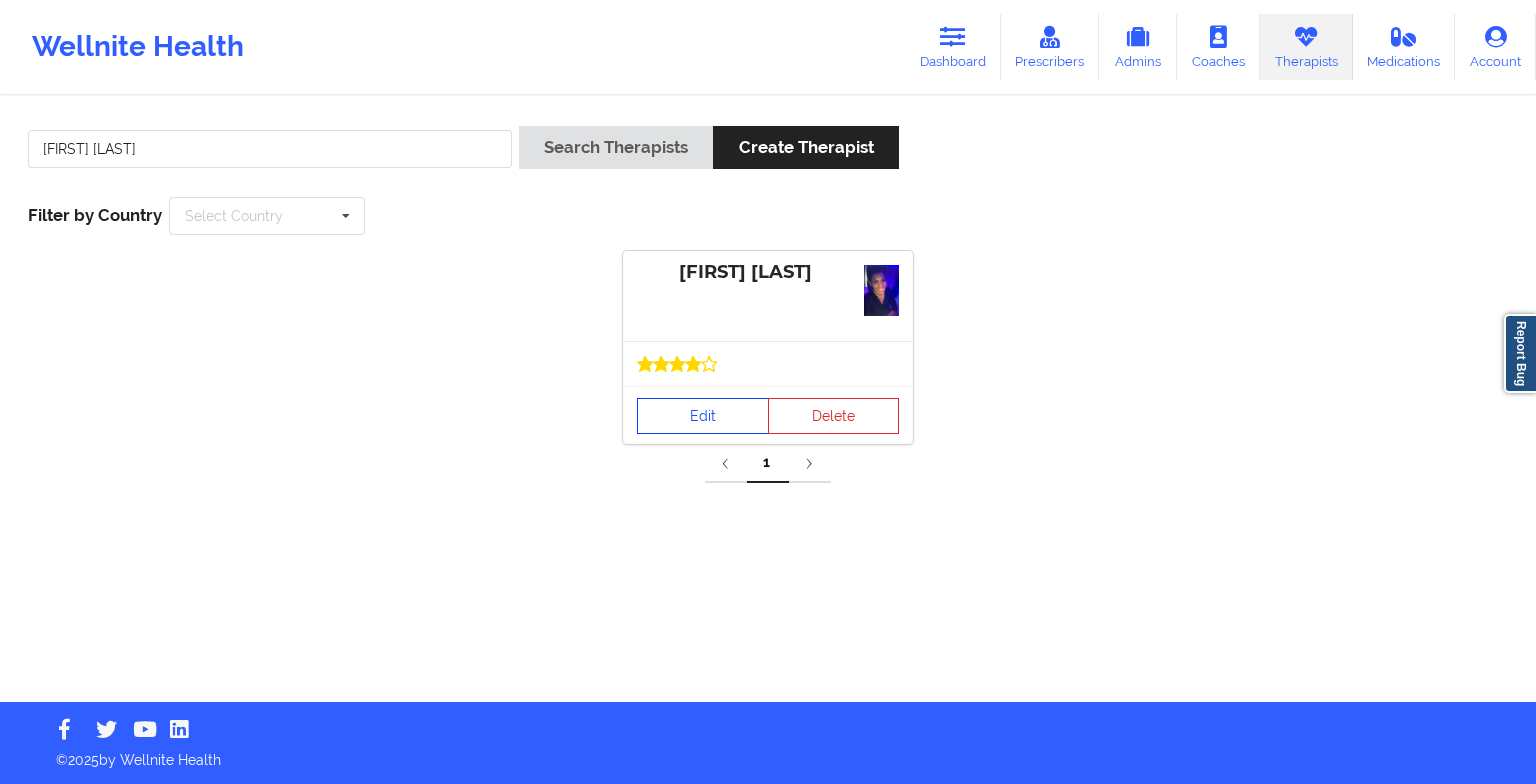 click on "Edit" at bounding box center (703, 416) 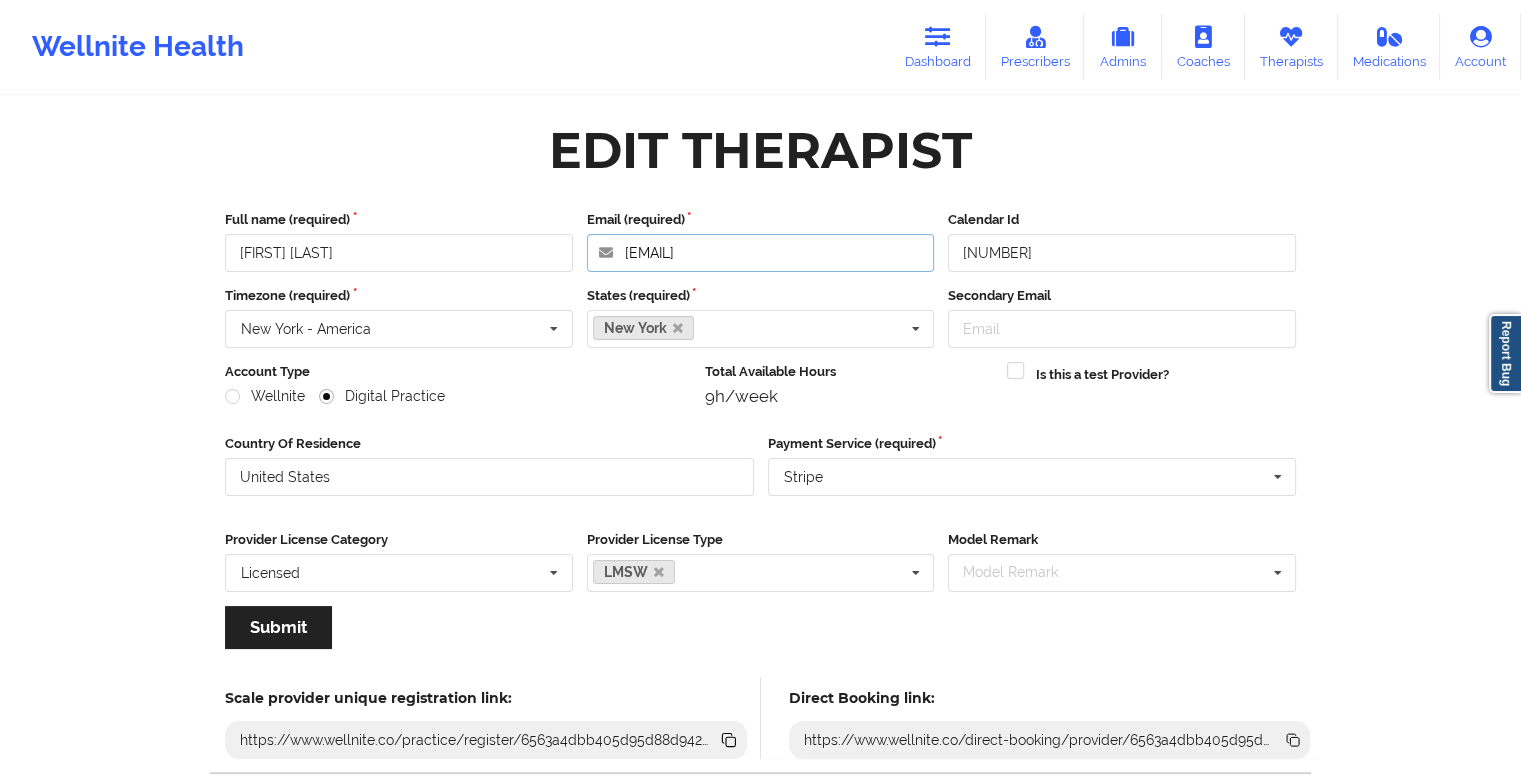 drag, startPoint x: 818, startPoint y: 245, endPoint x: 435, endPoint y: 219, distance: 383.8815 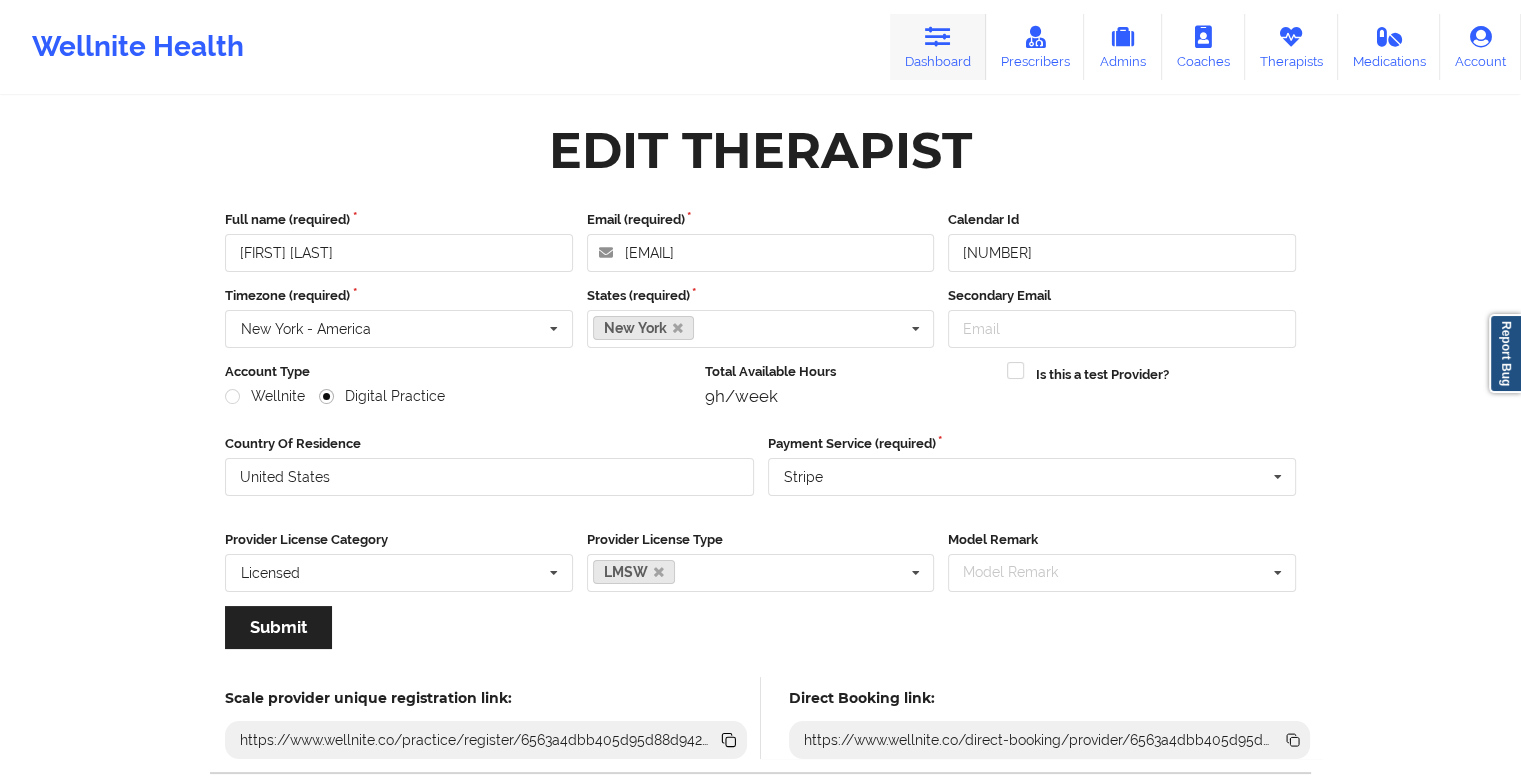 click on "Dashboard" at bounding box center [938, 47] 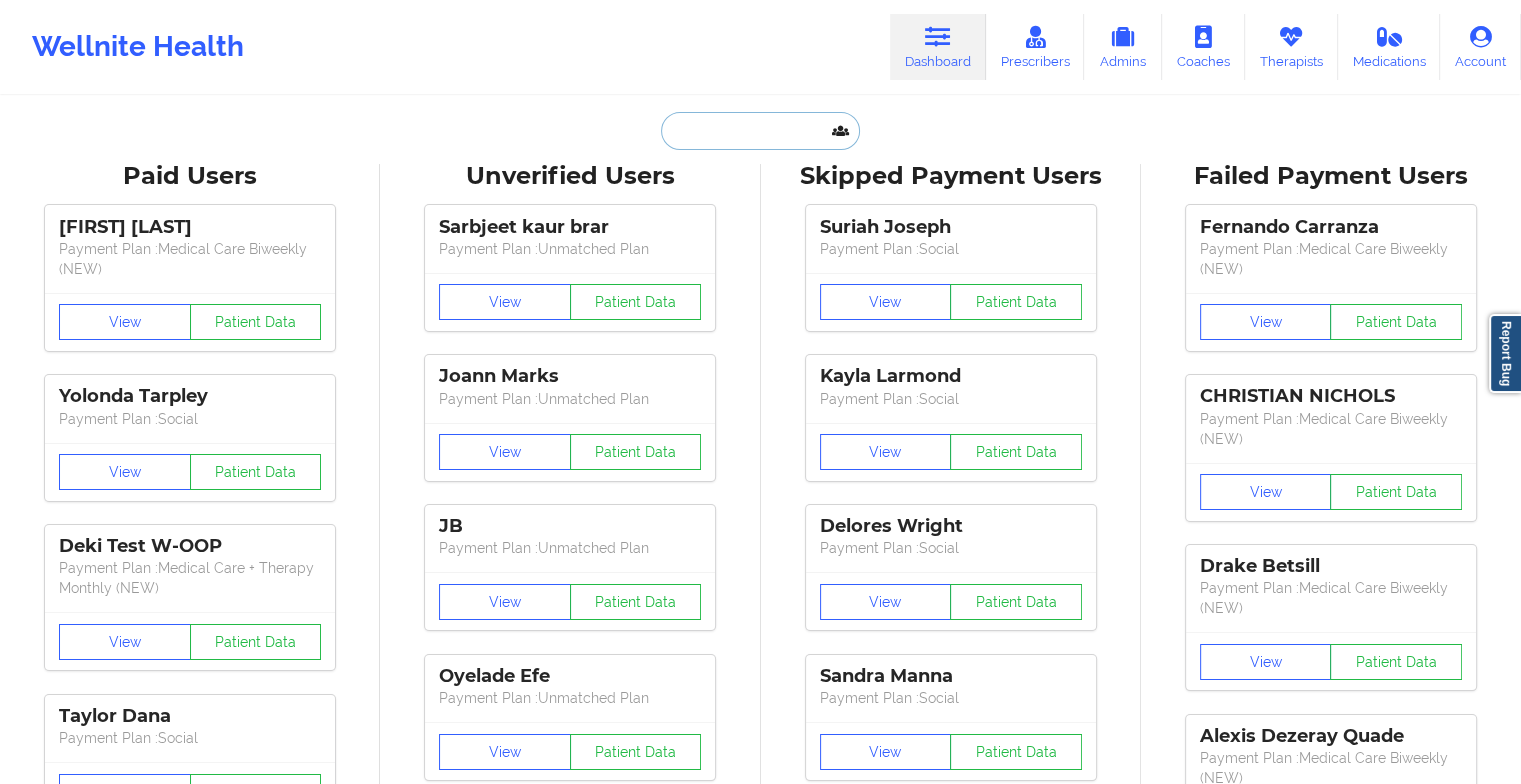 click at bounding box center [760, 131] 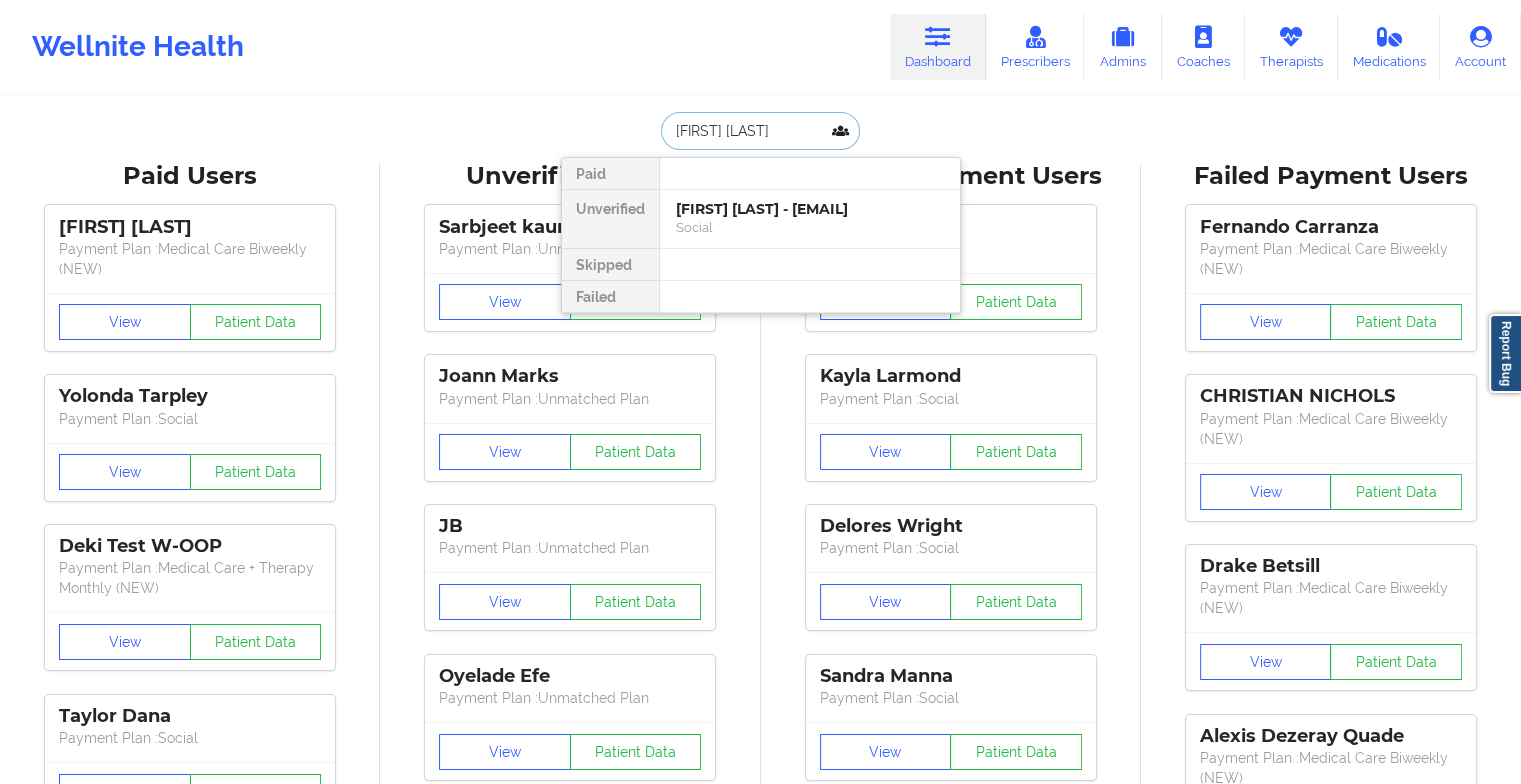 type on "[FIRST] [LAST]" 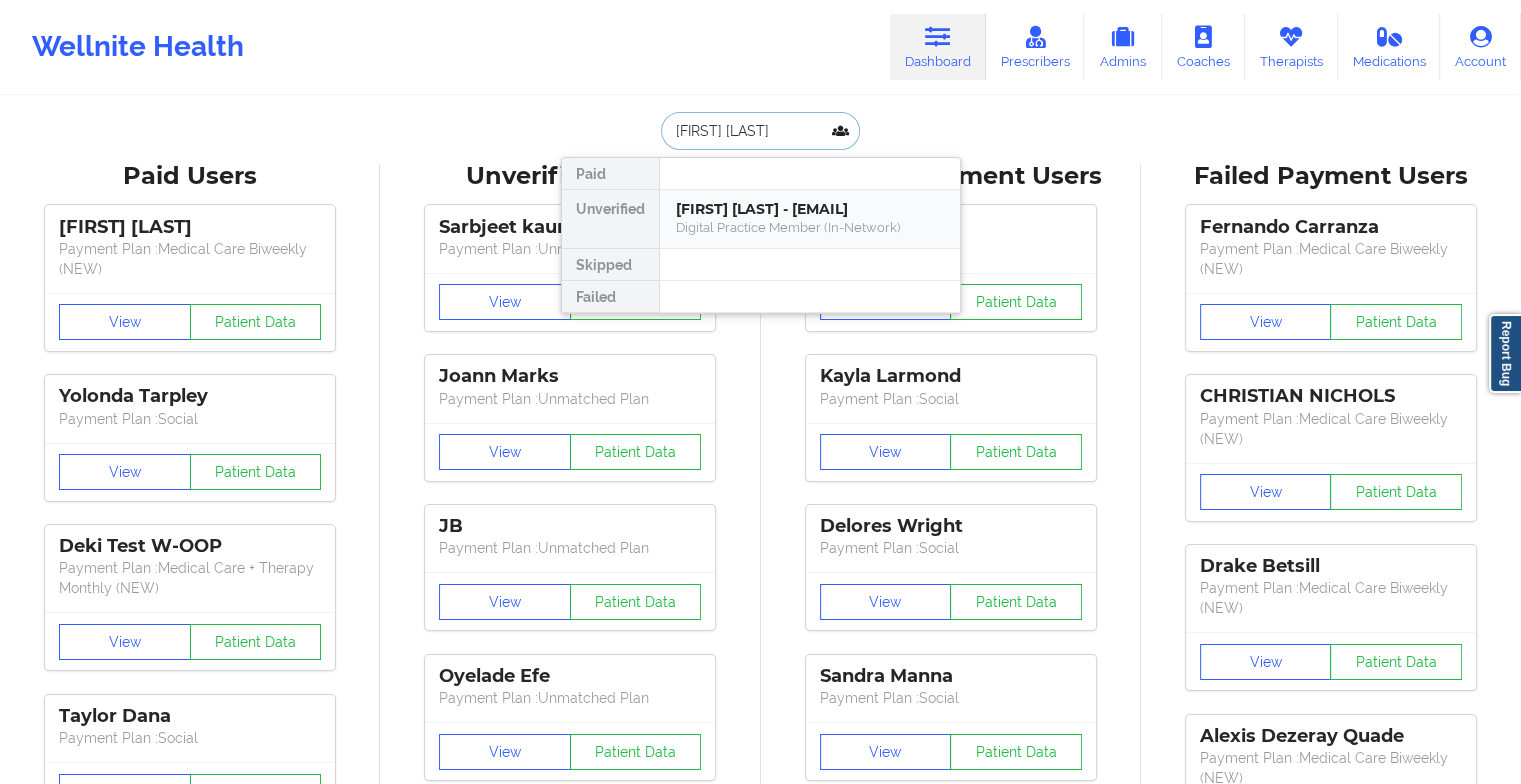 click on "[FIRST] [LAST] - [EMAIL]" at bounding box center (810, 209) 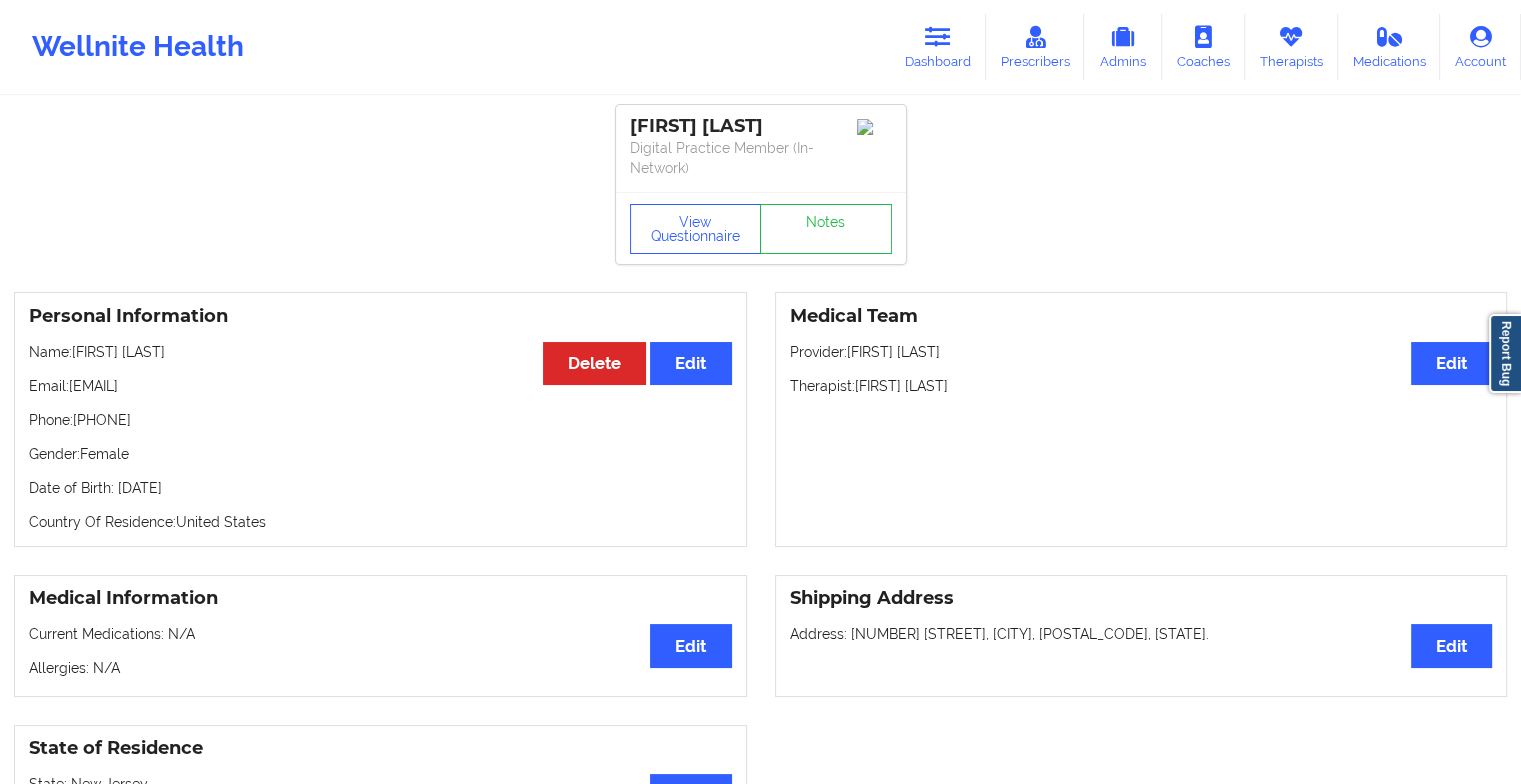 click on "View Questionnaire Notes" at bounding box center (761, 228) 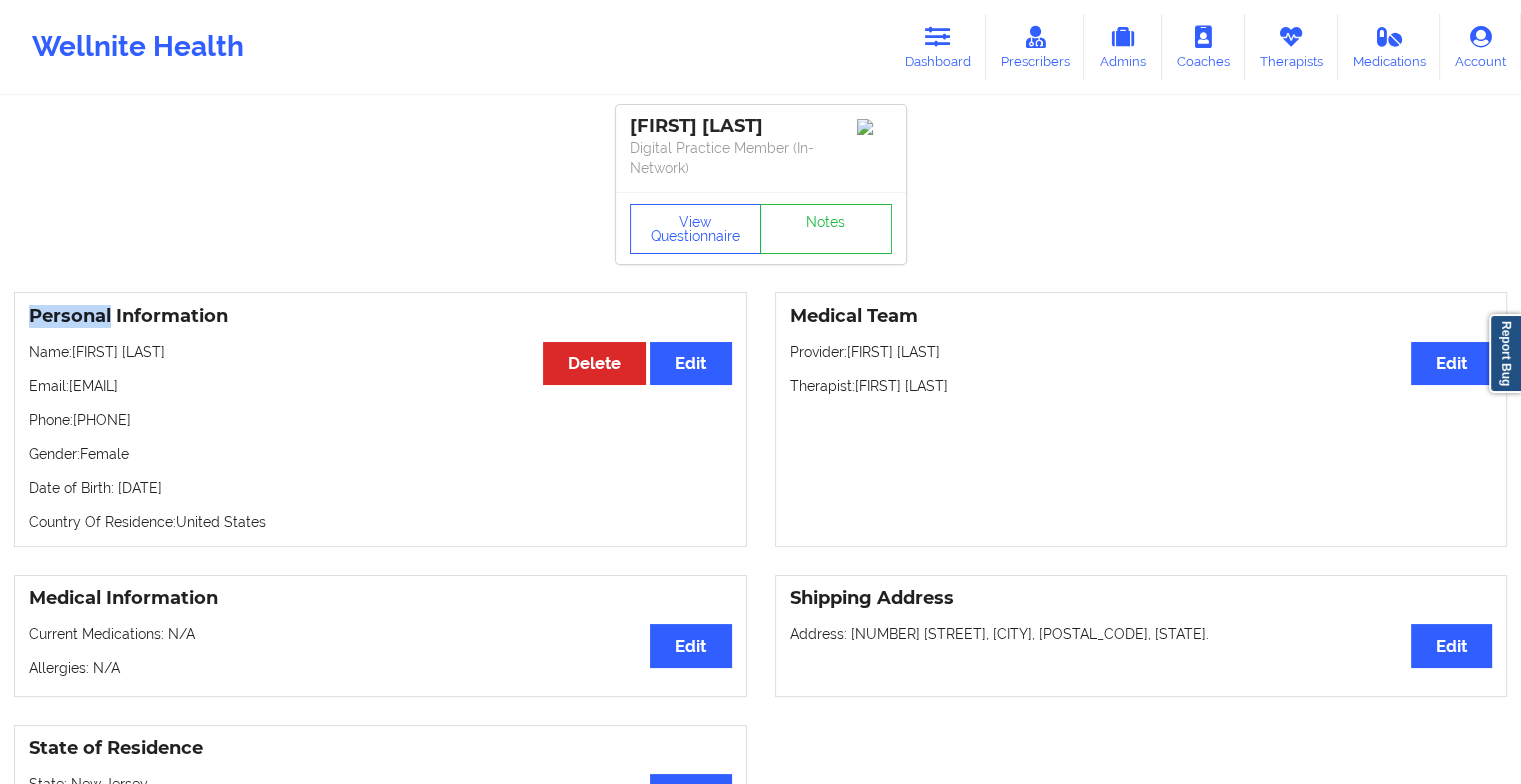 click on "View Questionnaire Notes" at bounding box center (761, 228) 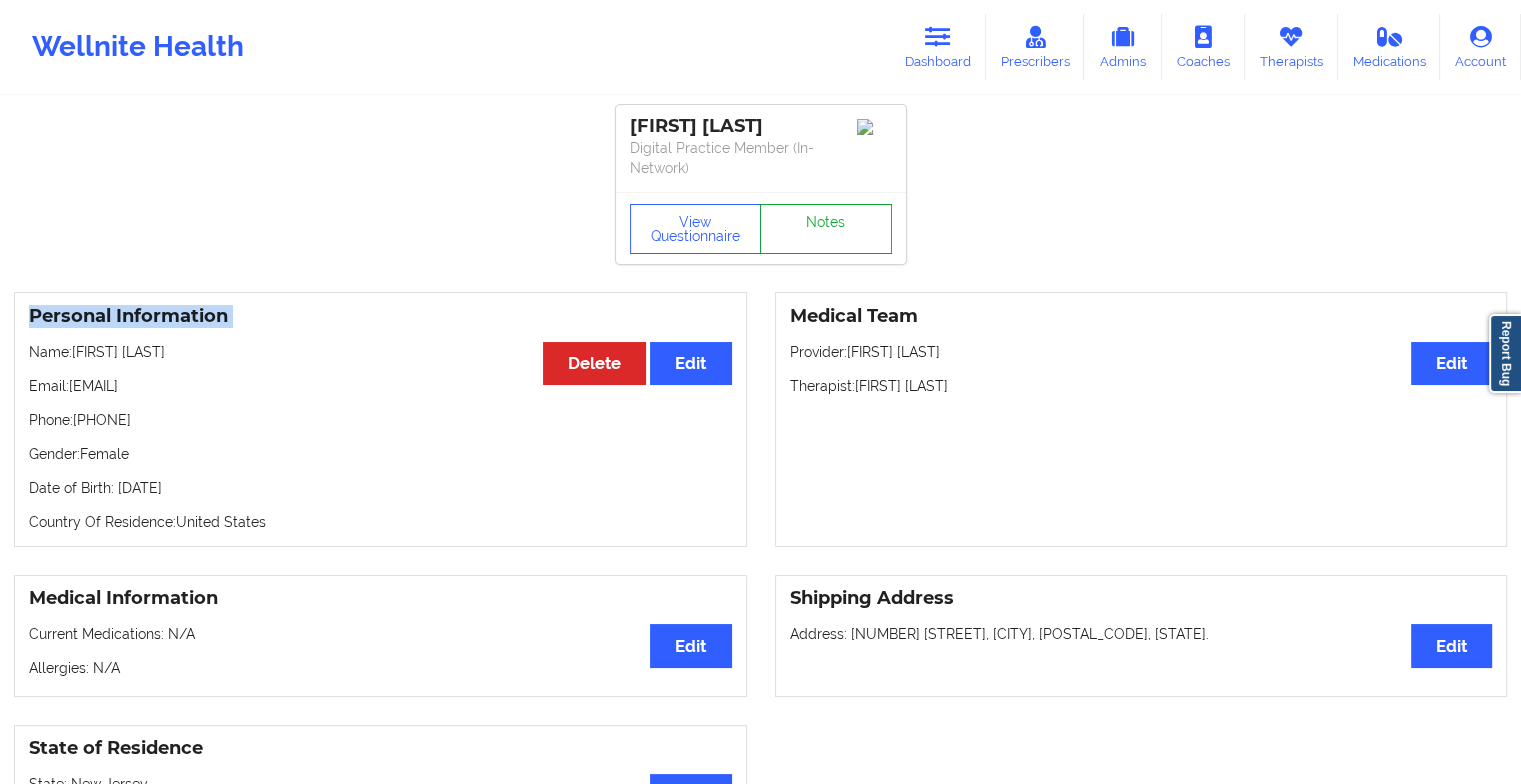 drag, startPoint x: 794, startPoint y: 194, endPoint x: 790, endPoint y: 232, distance: 38.209946 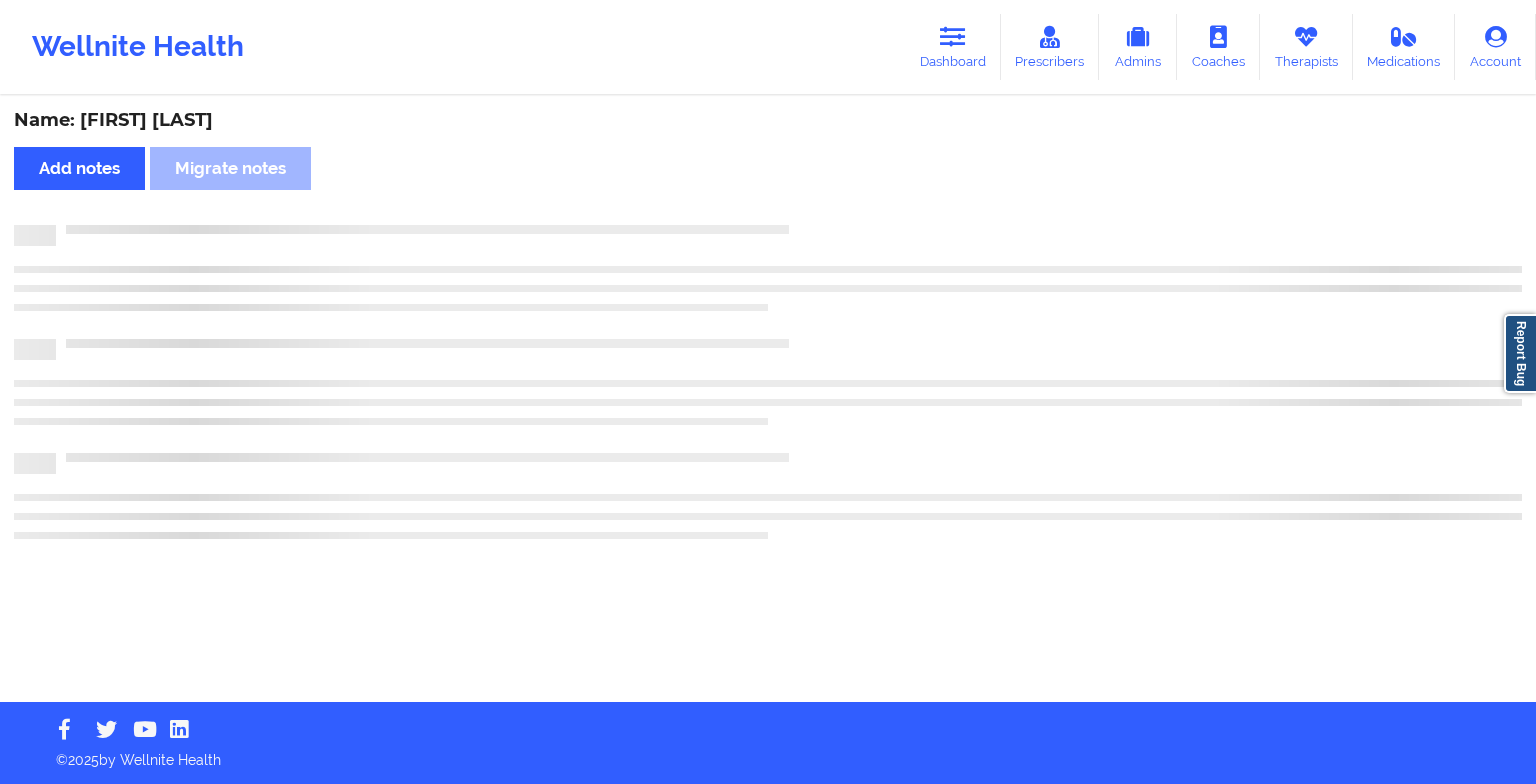 click at bounding box center [789, 225] 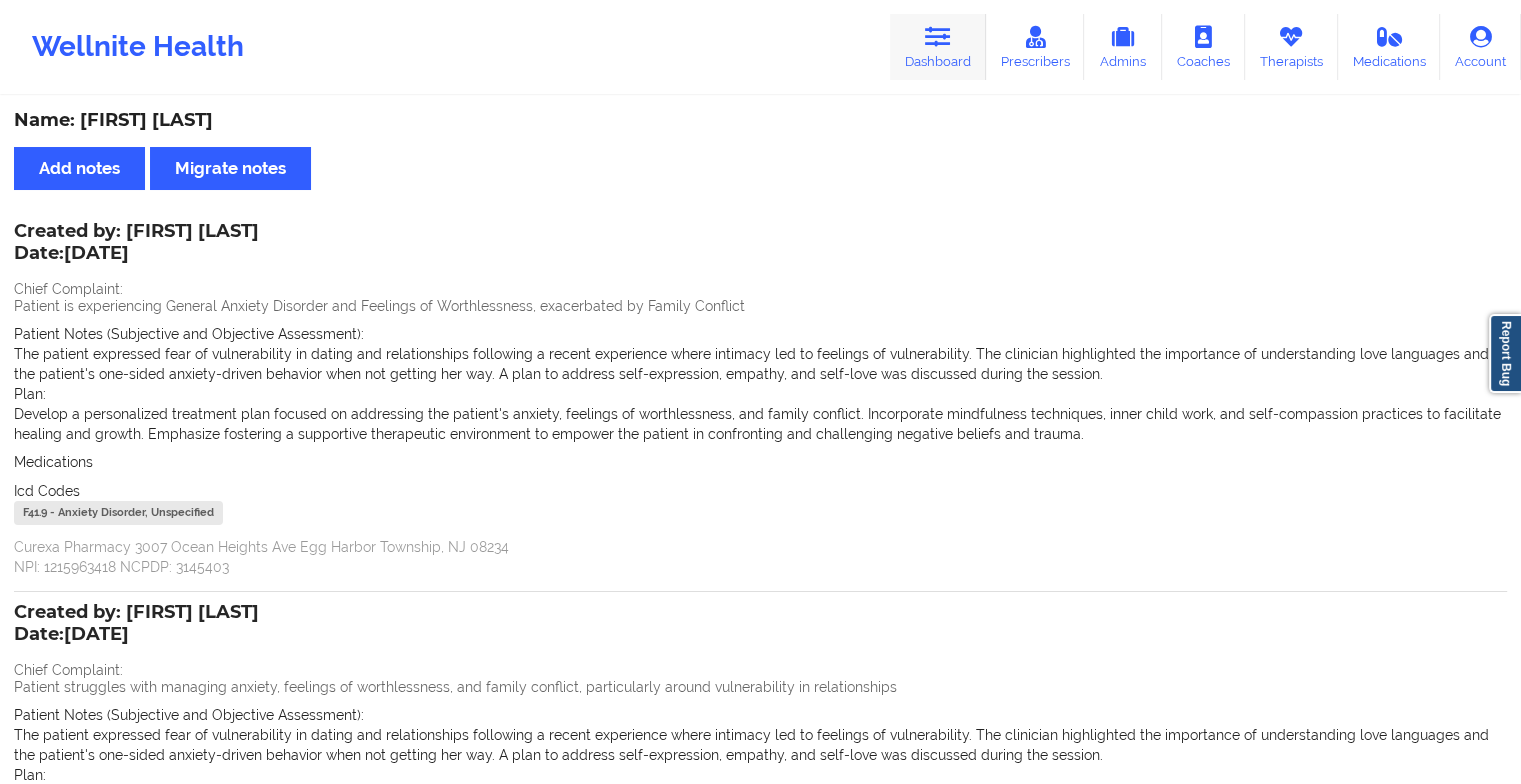 click on "Dashboard" at bounding box center [938, 47] 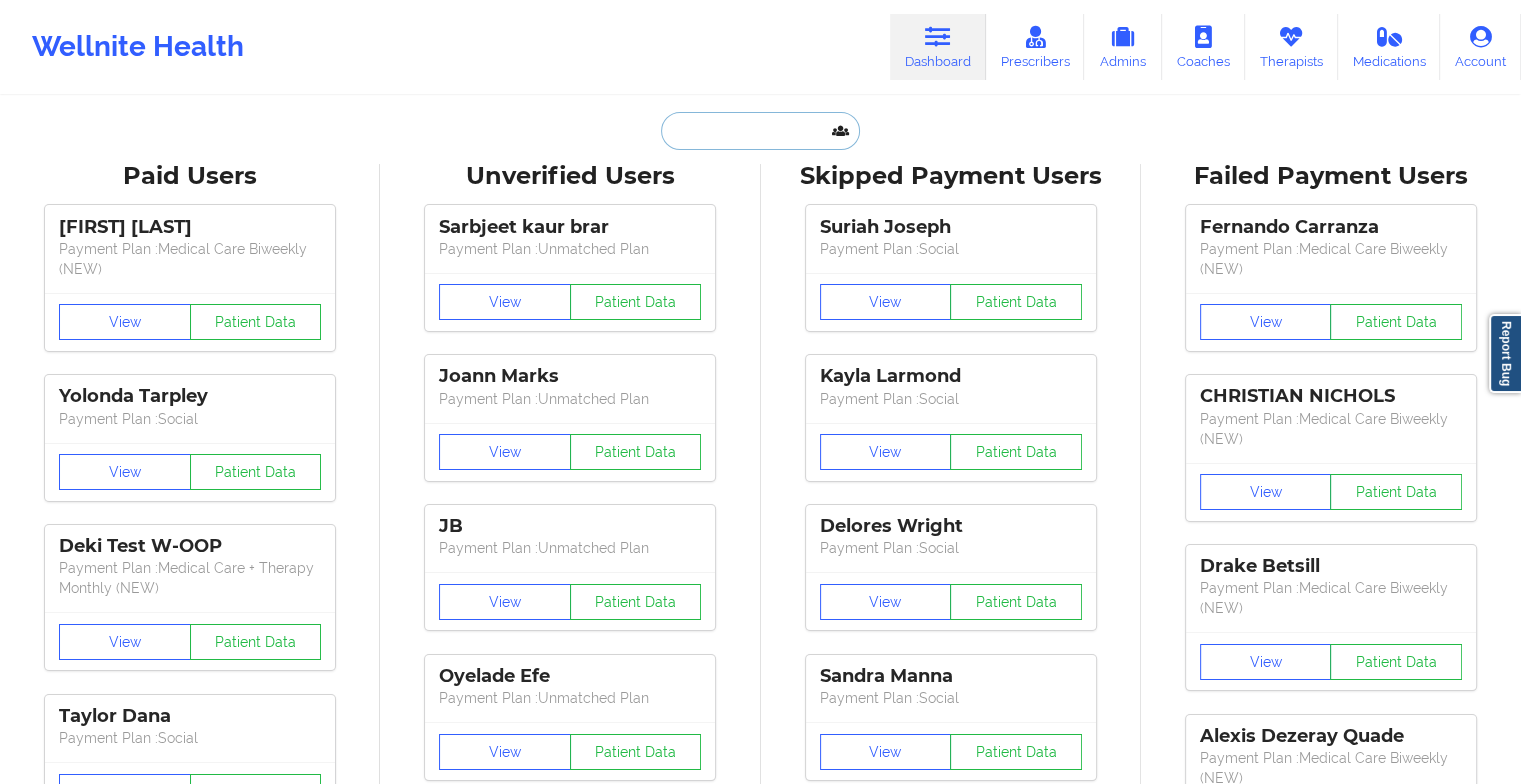 click at bounding box center [760, 131] 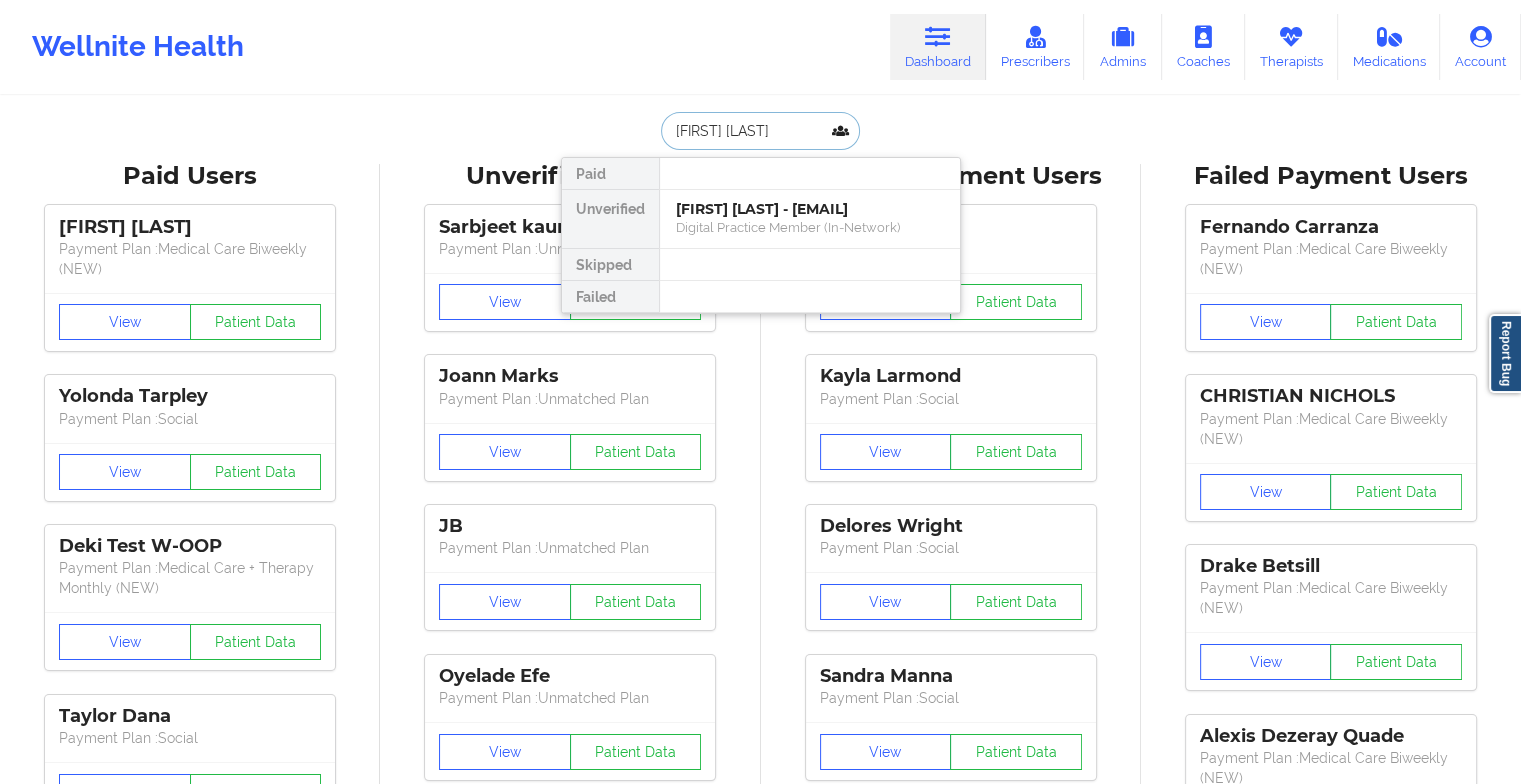 type on "[FIRST] [LAST]" 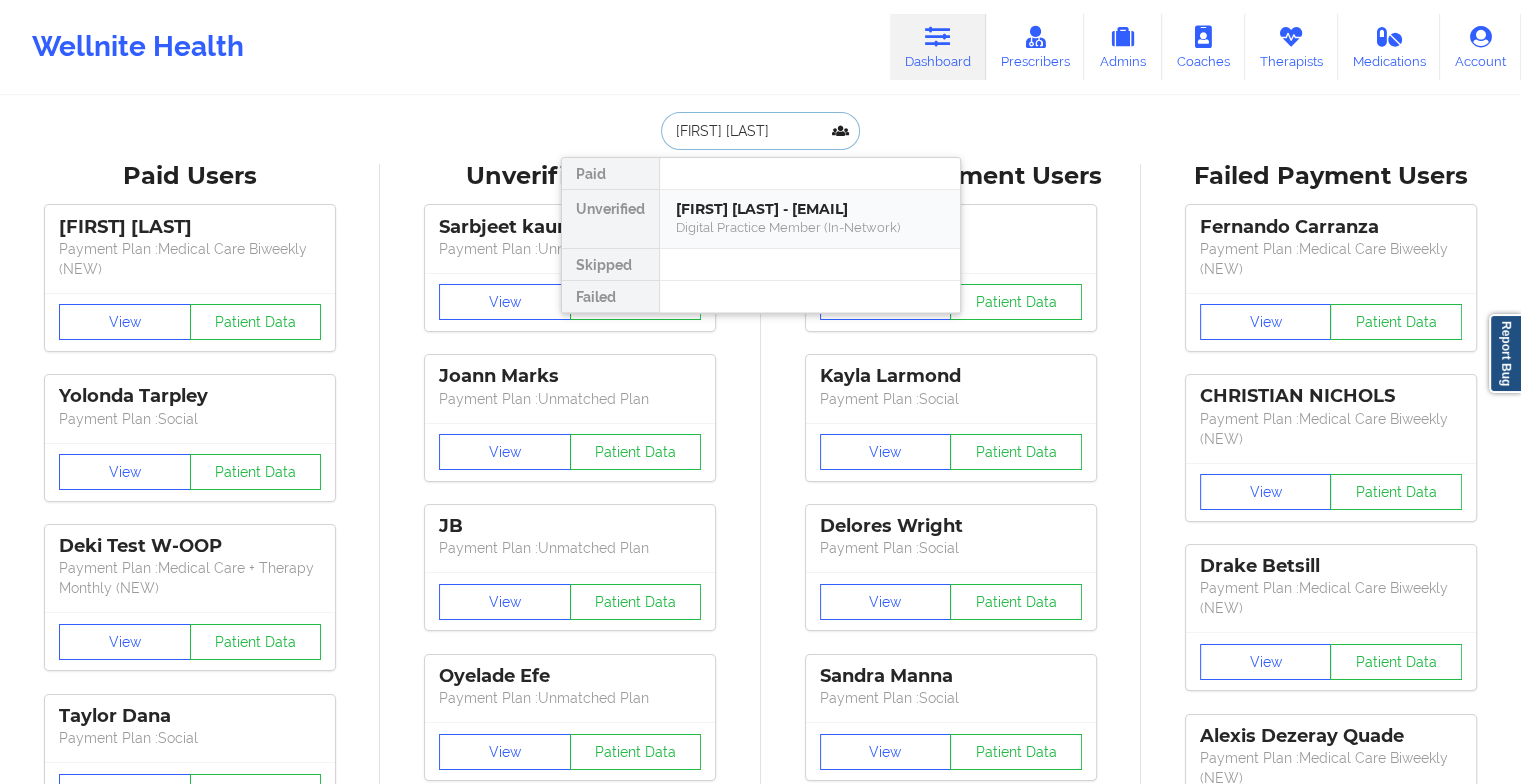 click on "[FIRST] [LAST] - [EMAIL]" at bounding box center [810, 209] 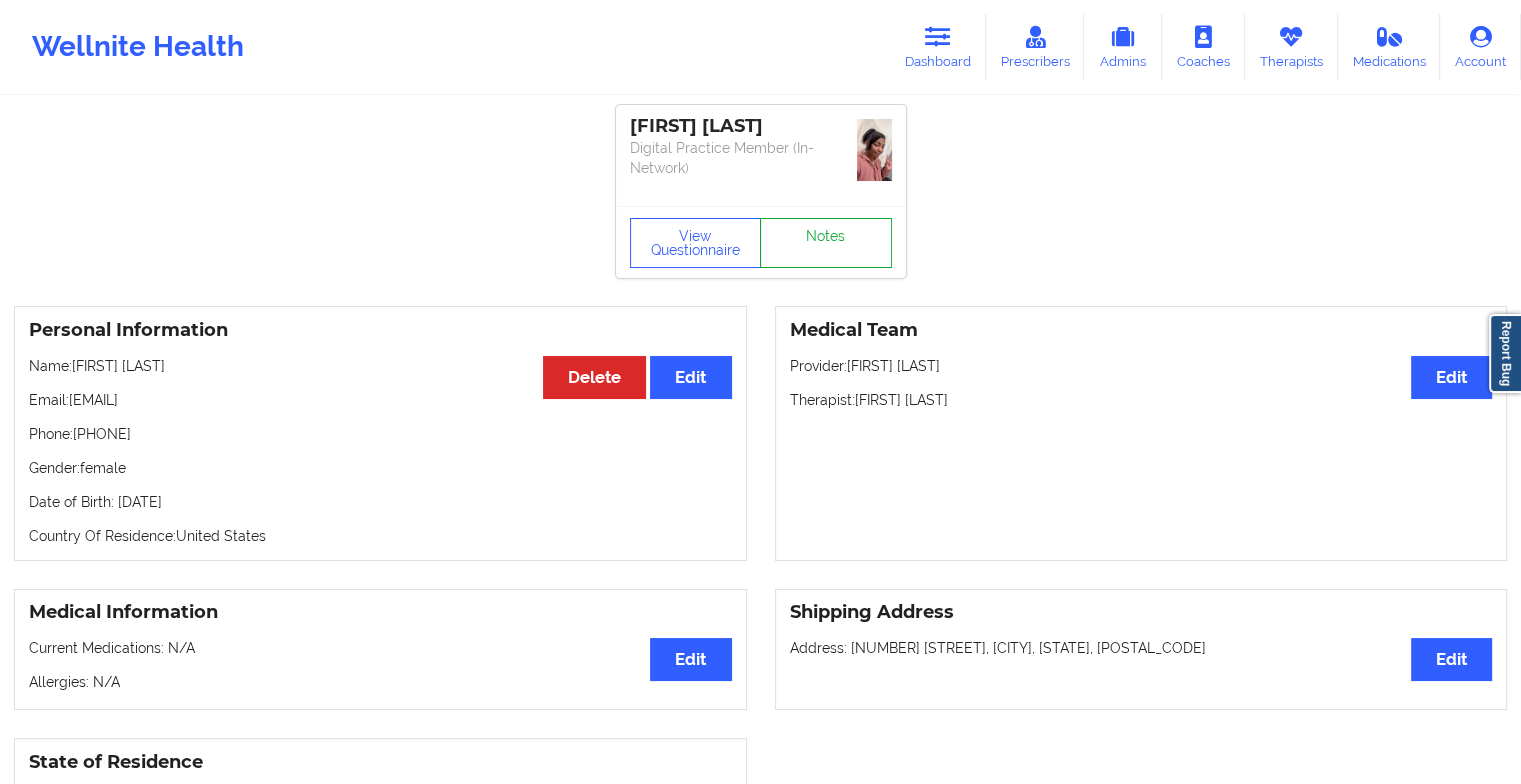 click on "Notes" at bounding box center (826, 243) 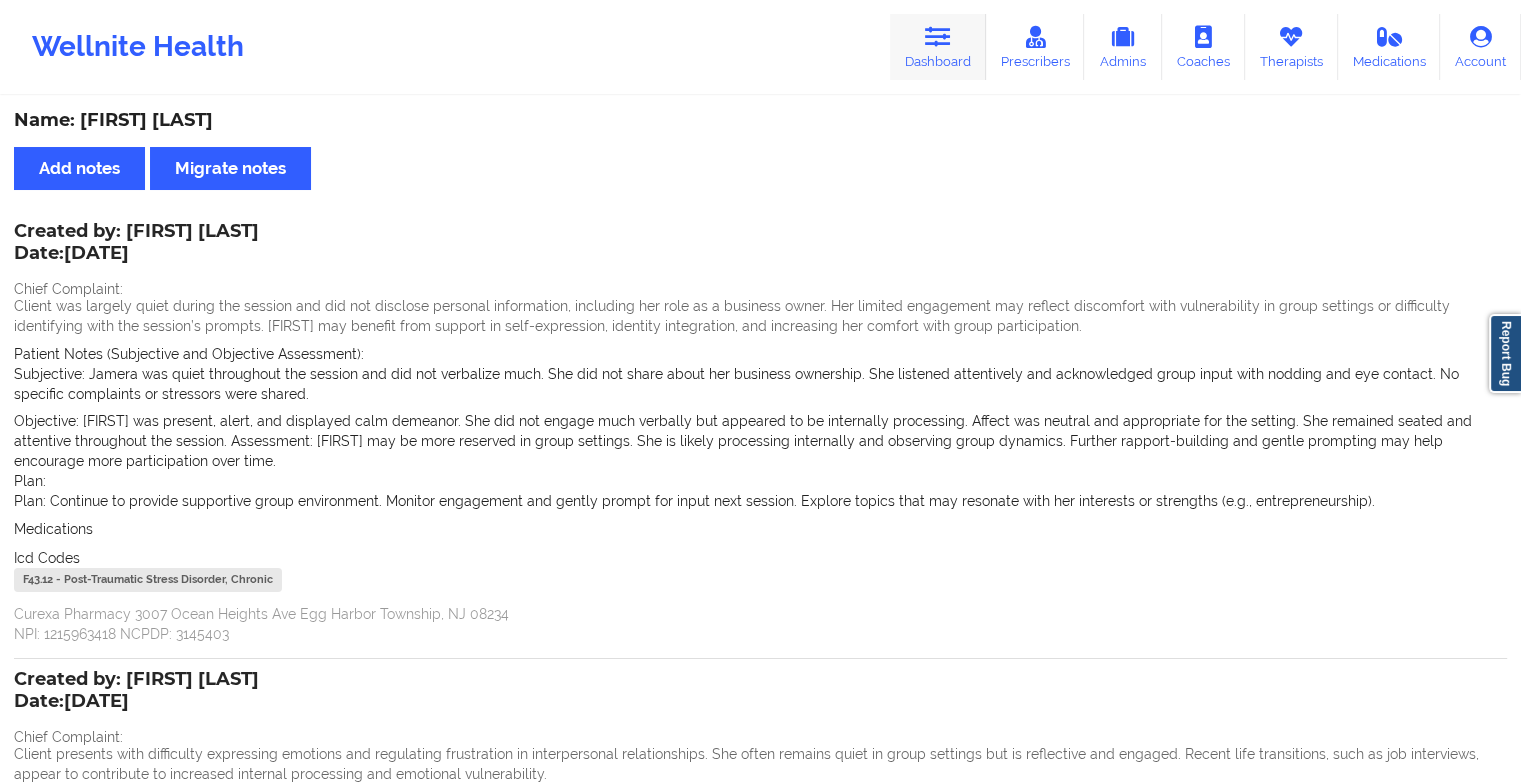 click on "Dashboard" at bounding box center [938, 47] 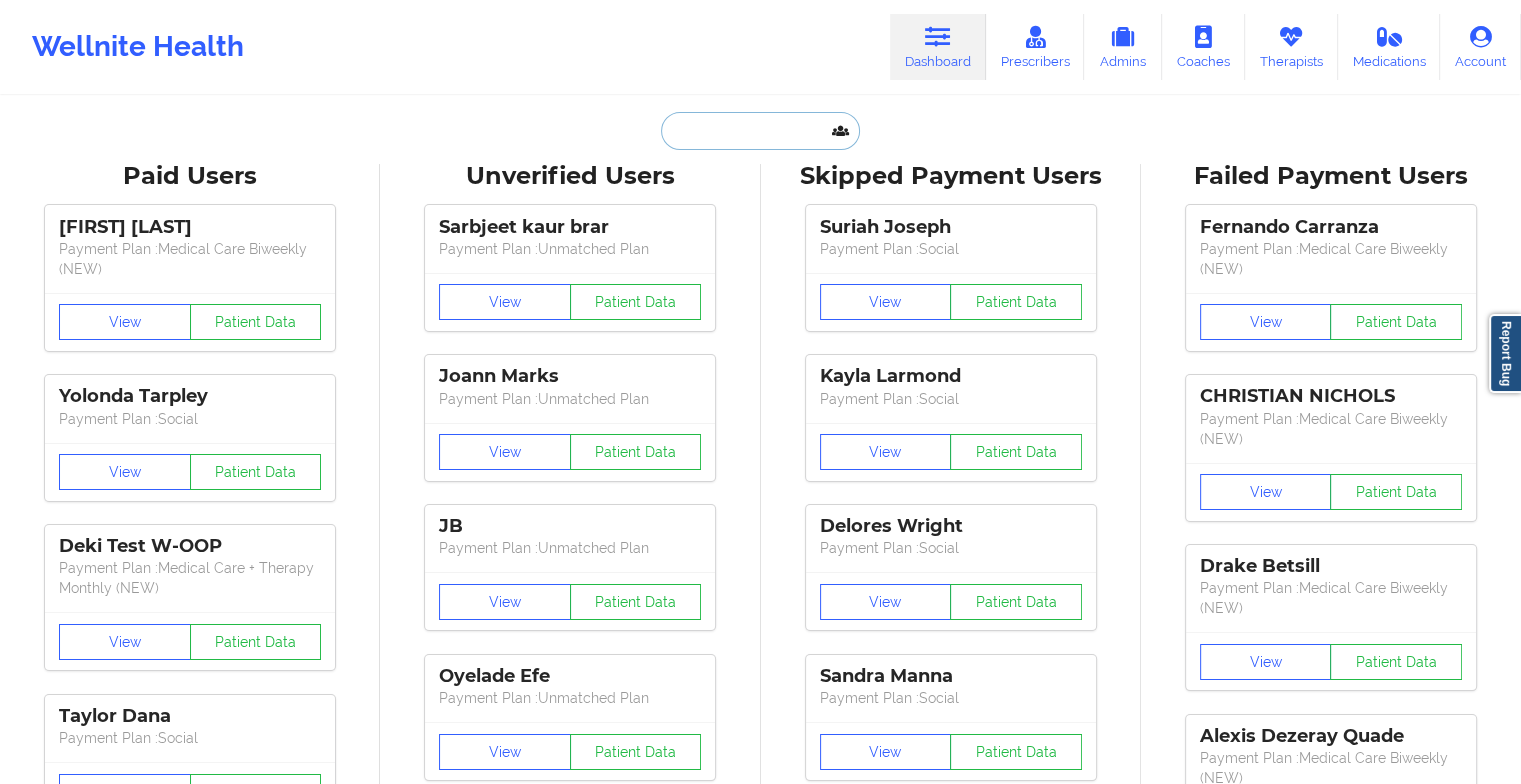 click at bounding box center (760, 131) 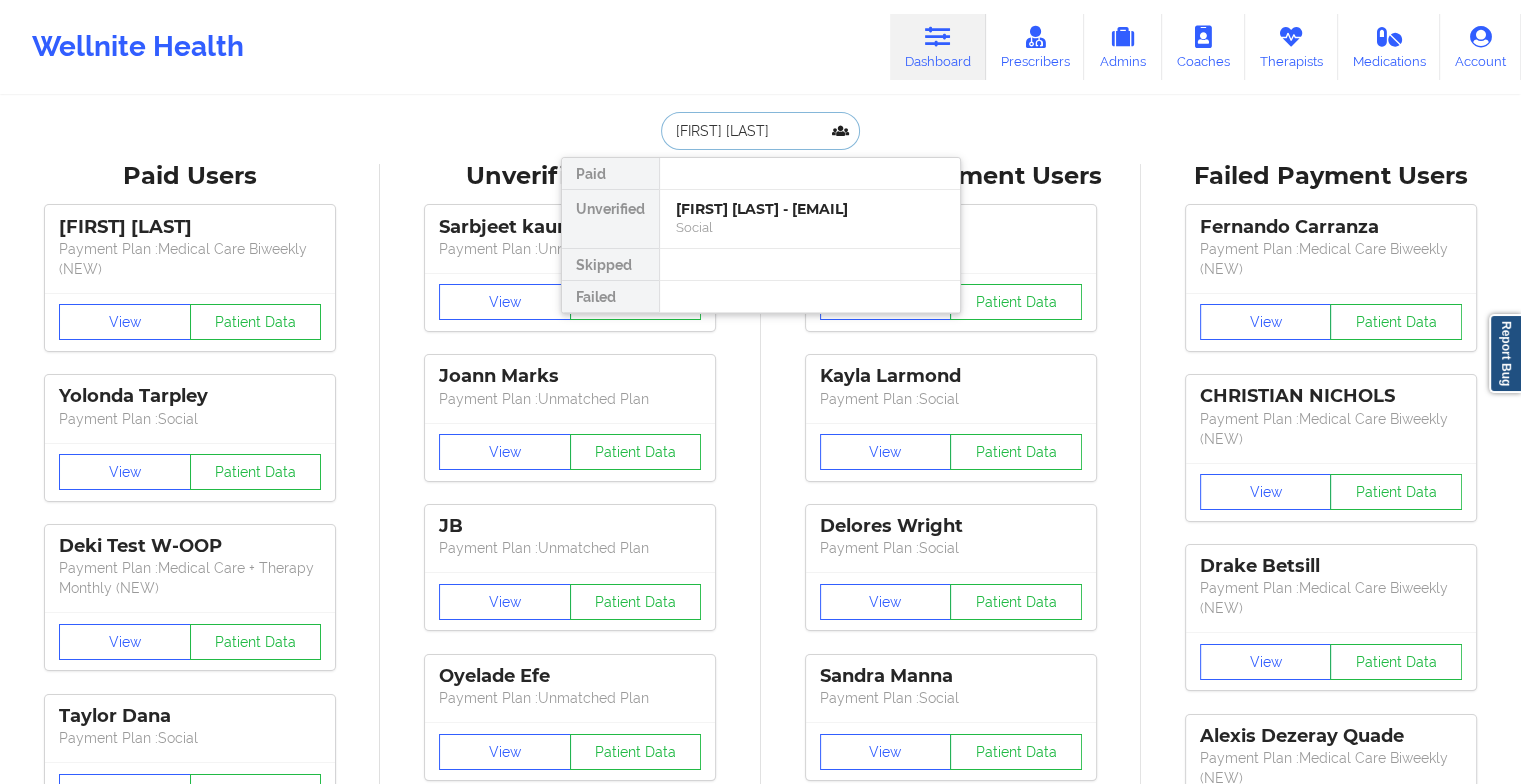 type on "[FIRST] [LAST]" 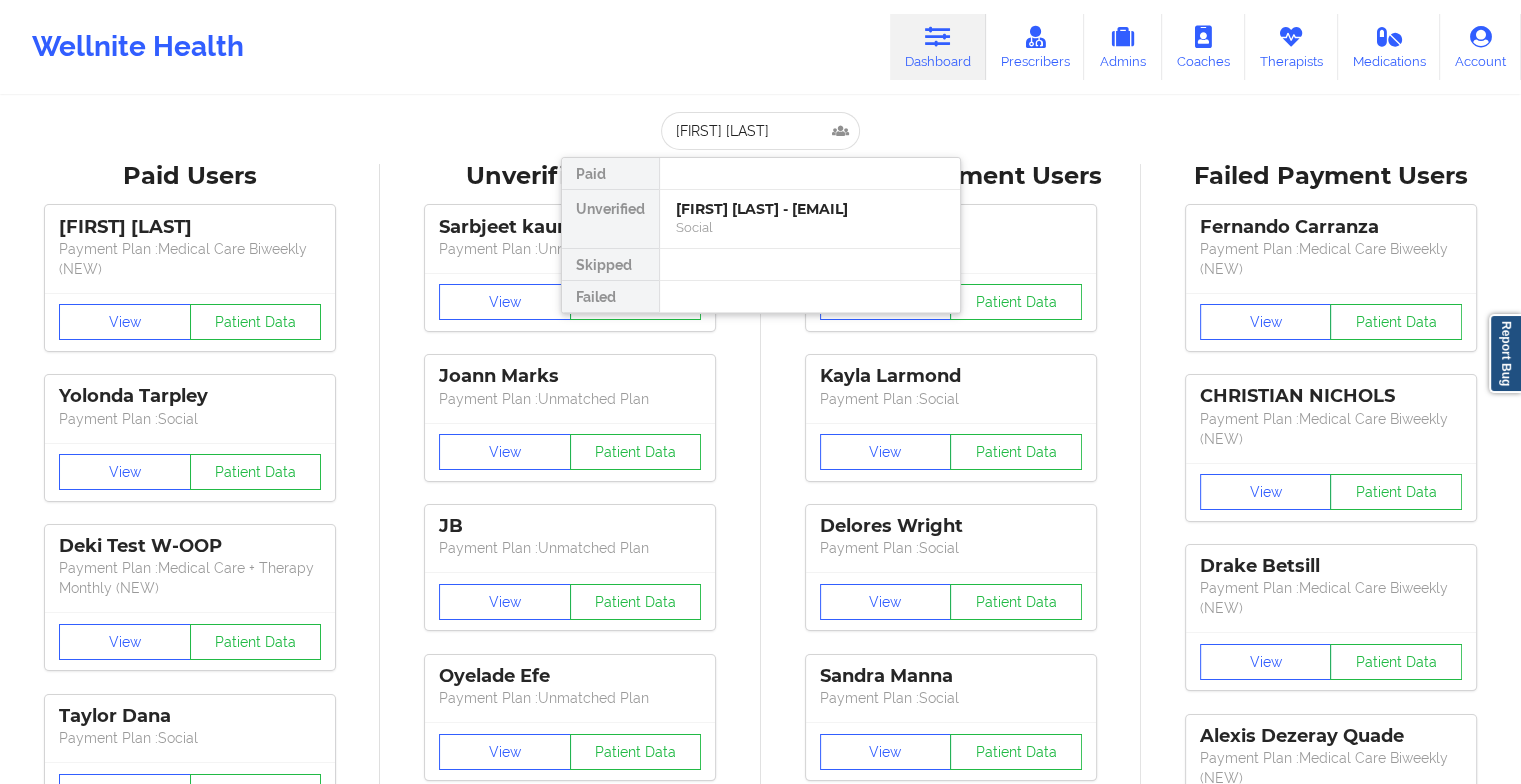 click on "Unverified" at bounding box center (610, 219) 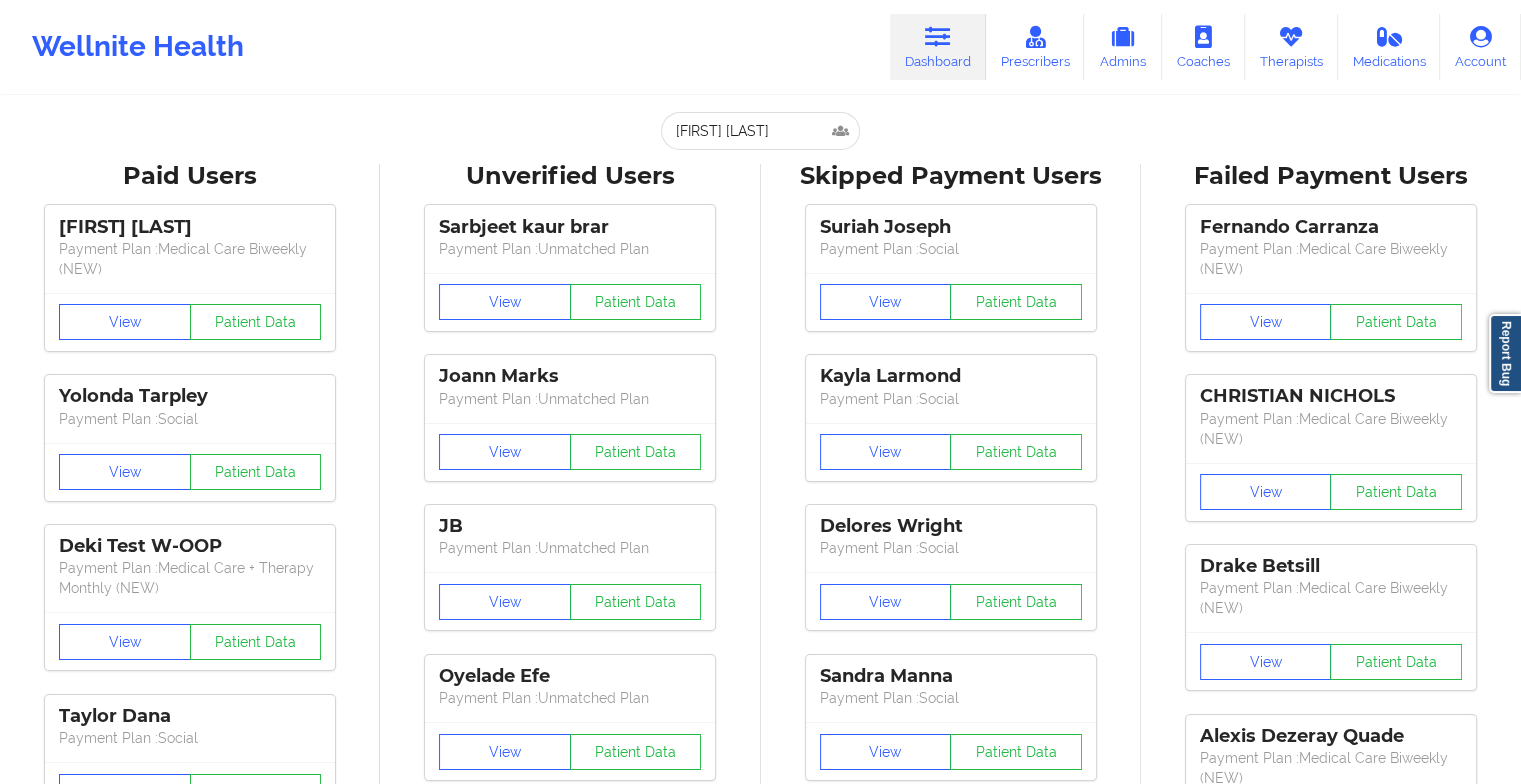 click on "[FIRST] [LAST] Paid Unverified [FIRST] [LAST] - [EMAIL] Social Skipped Failed Paid Users [FIRST] [LAST] Payment Plan : Medical Care Biweekly (NEW) View Patient Data [FIRST] [LAST] Payment Plan : Social View Patient Data [FIRST] [LAST] W-OOP Payment Plan : Medical Care + Therapy Monthly (NEW) View Patient Data [FIRST] [LAST] Payment Plan : Social View Patient Data [FIRST] [LAST] Digital Practice Member View Patient Data [FIRST] [LAST] Payment Plan : Social View Patient Data [FIRST] [LAST] Unverified Users [FIRST] [LAST] Payment Plan : Unmatched Plan View Patient Data [FIRST] [LAST] Payment Plan : Unmatched Plan View Patient Data [FIRST] Payment Plan : Unmatched Plan View Patient Data [FIRST] [LAST] Payment Plan : Unmatched Plan View Patient Data [FIRST] [LAST] Payment Plan : Unmatched Plan View Patient Data [FIRST] [LAST] Digital Practice Member (In-Network) View Patient Data [FIRST] [LAST] View View View 1" at bounding box center (760, 2500) 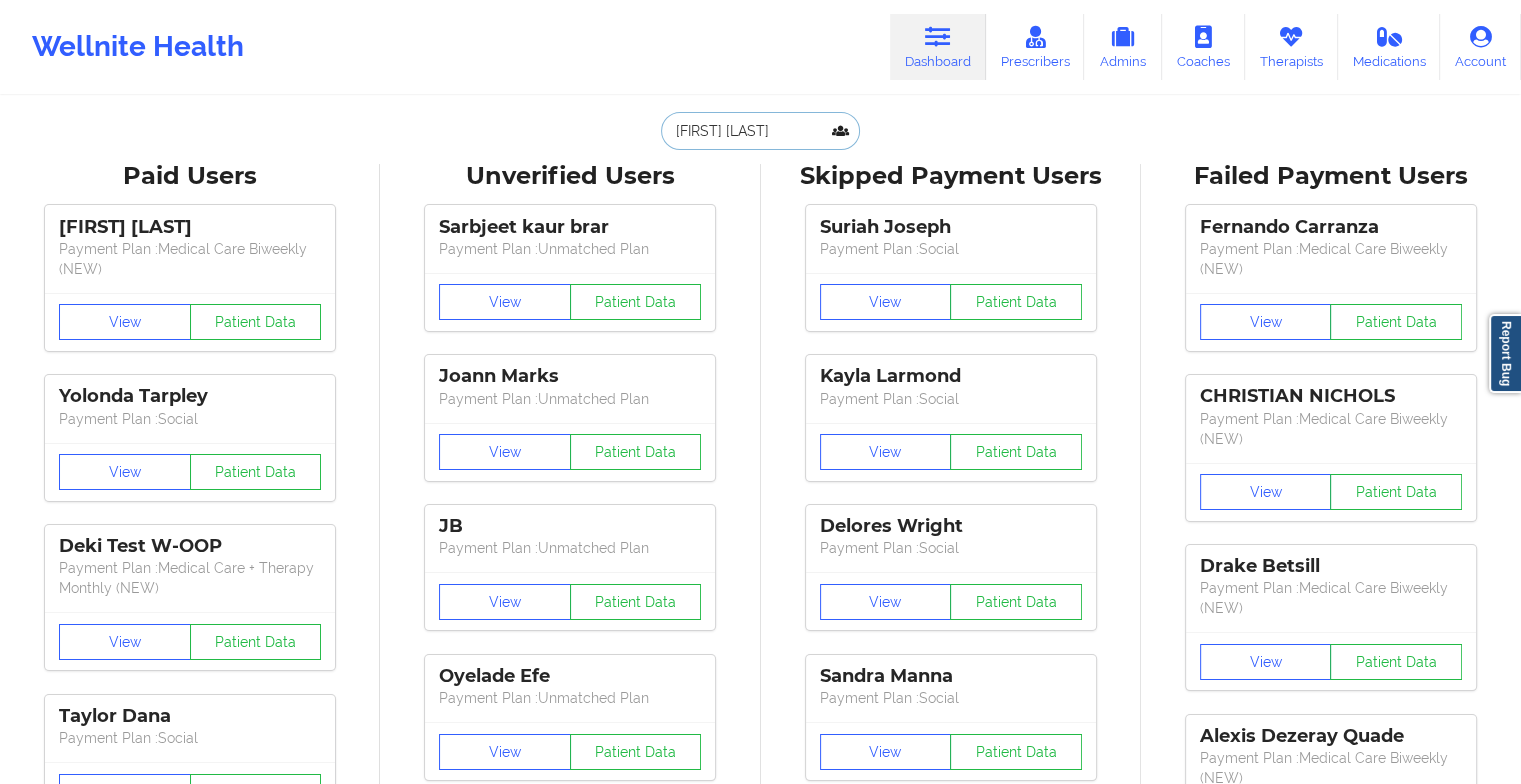 click on "[FIRST] [LAST]" at bounding box center [760, 131] 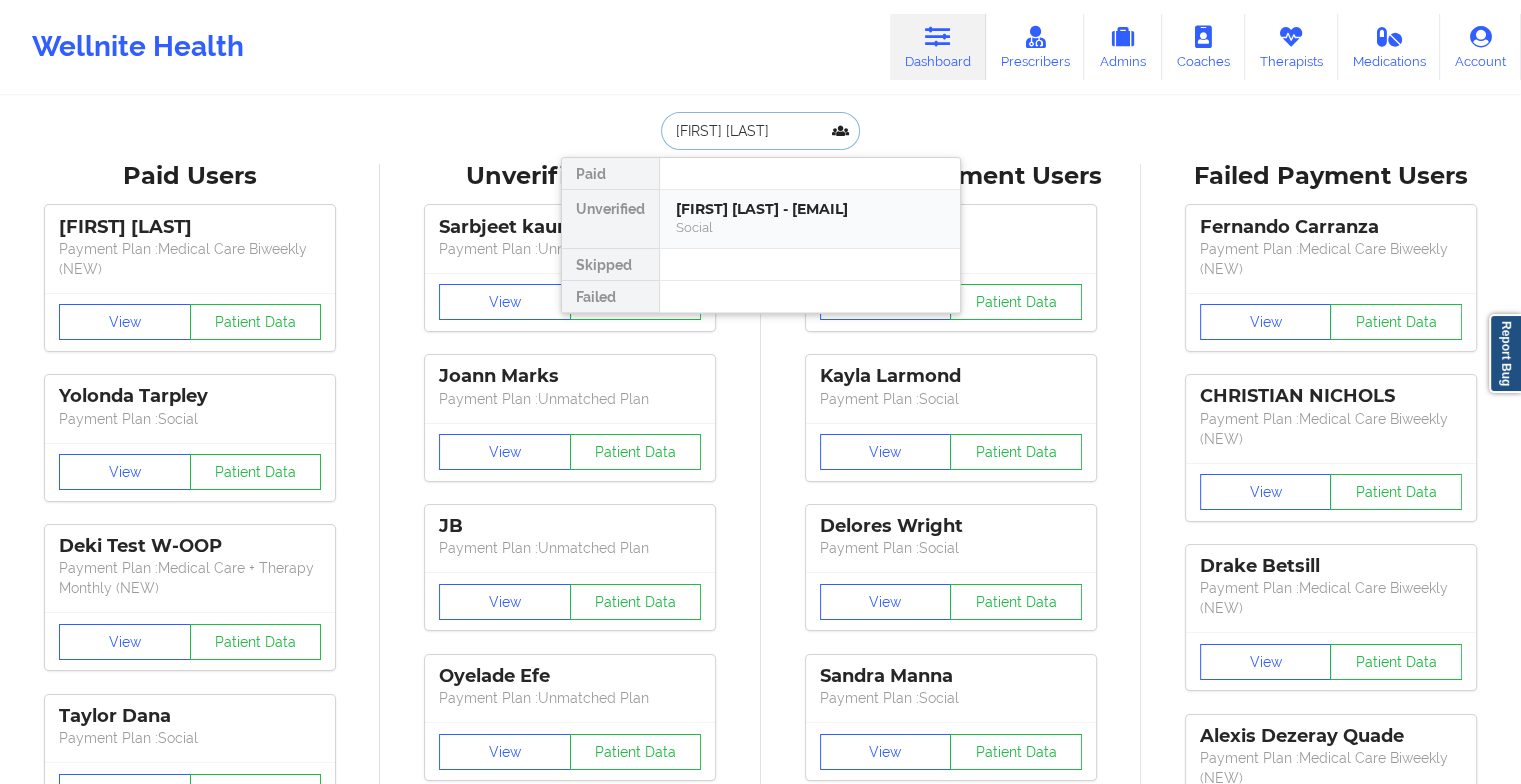 click on "[FIRST] [LAST] - [EMAIL]" at bounding box center (810, 209) 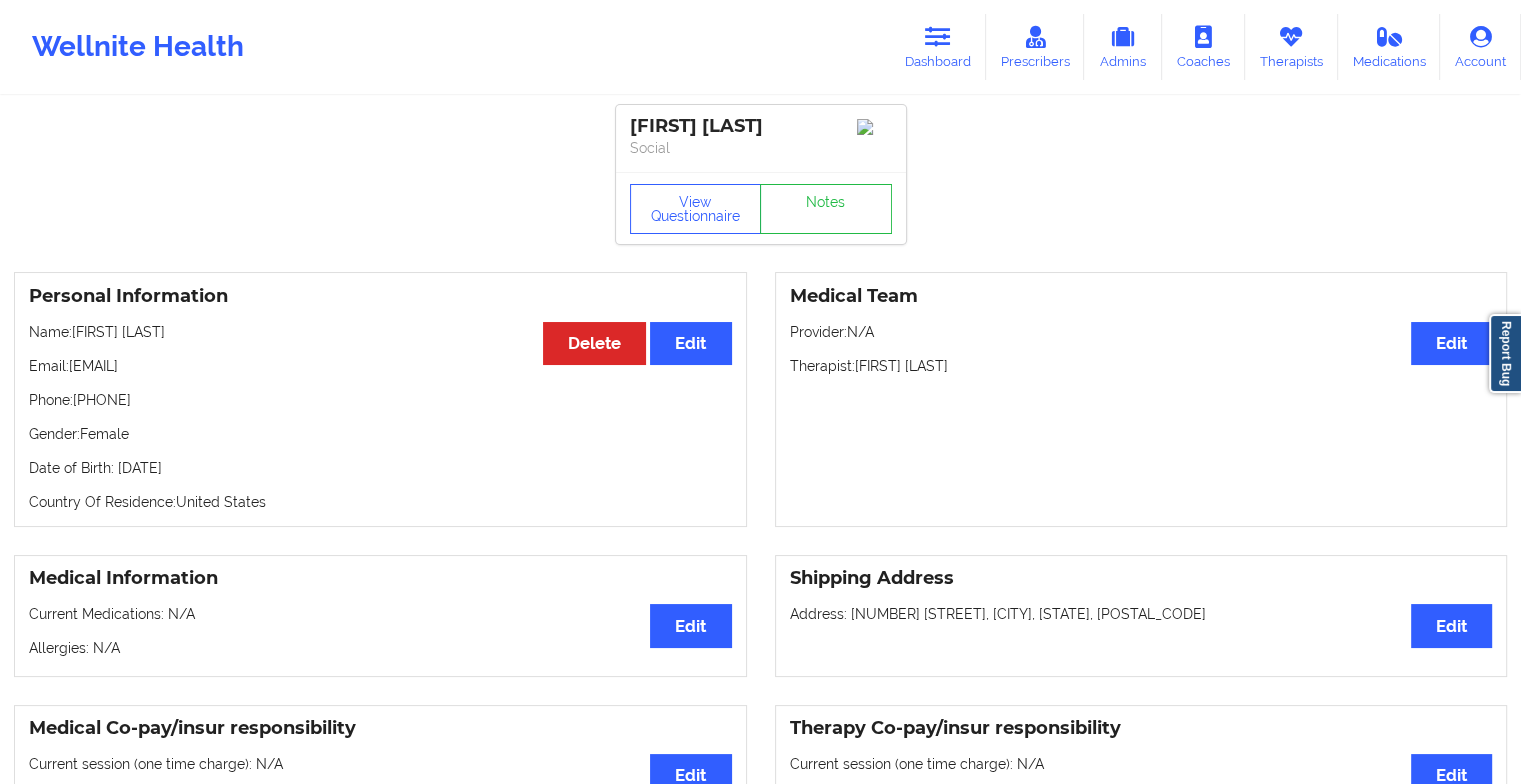 drag, startPoint x: 70, startPoint y: 371, endPoint x: 234, endPoint y: 357, distance: 164.59648 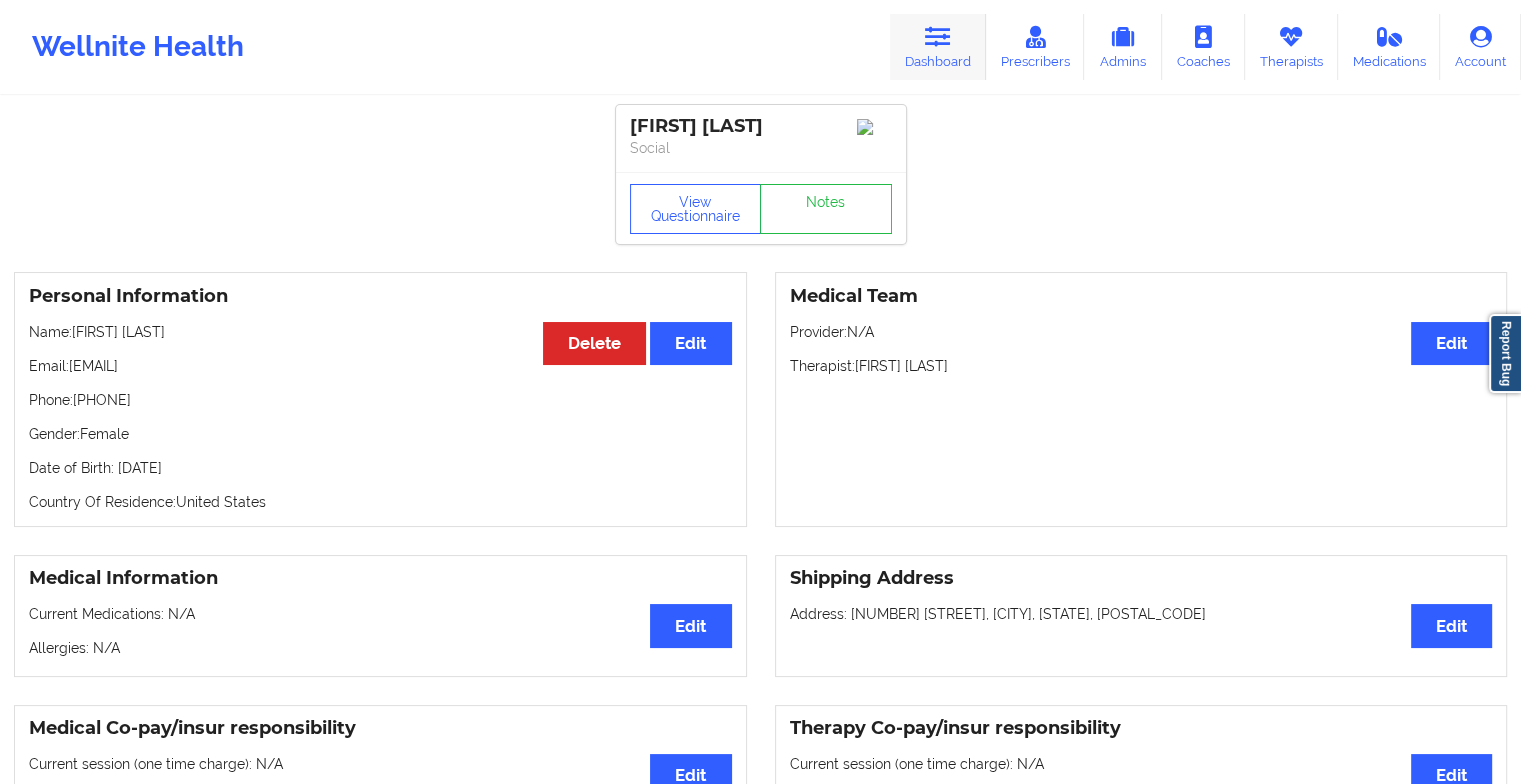 click at bounding box center [938, 37] 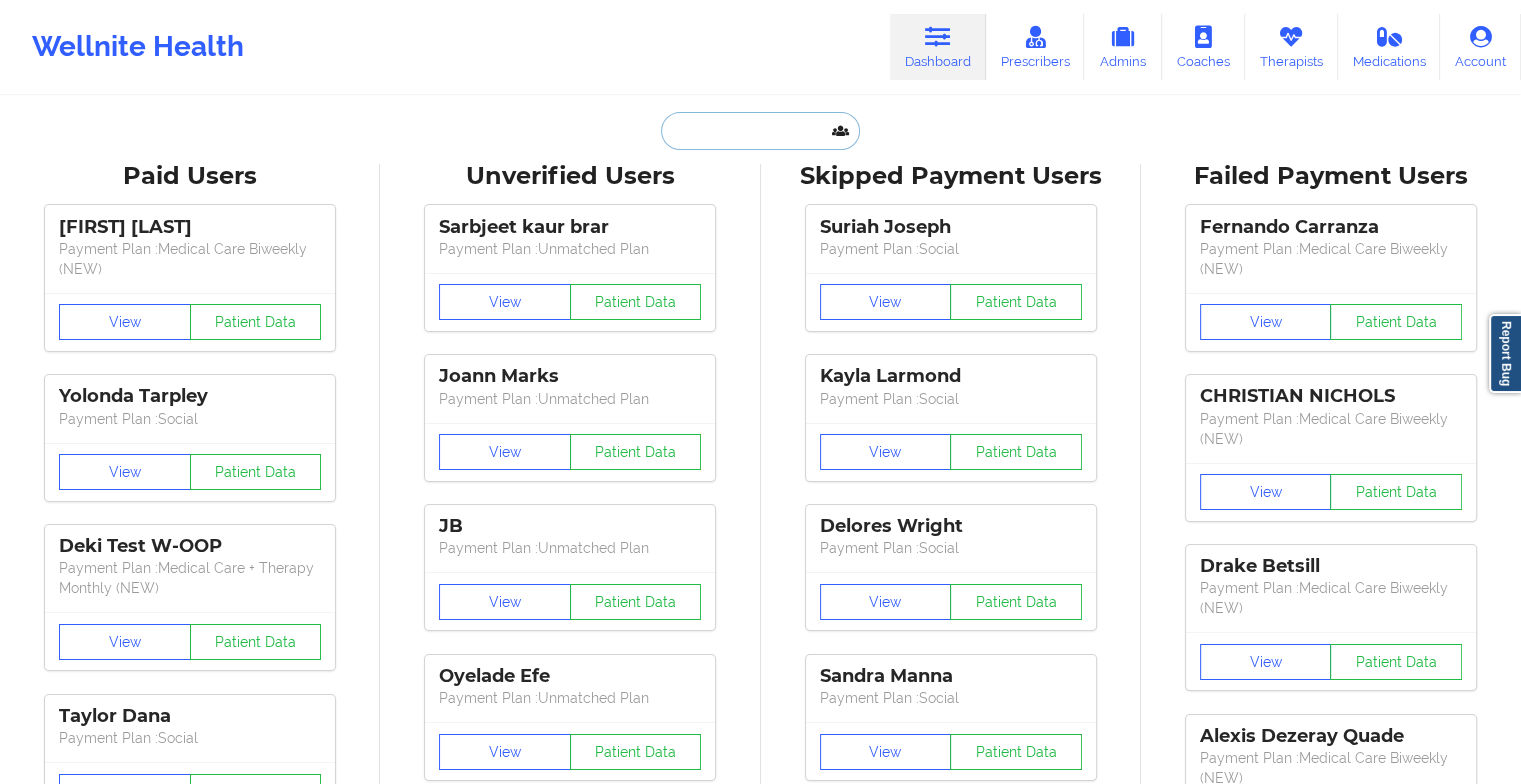 click at bounding box center (760, 131) 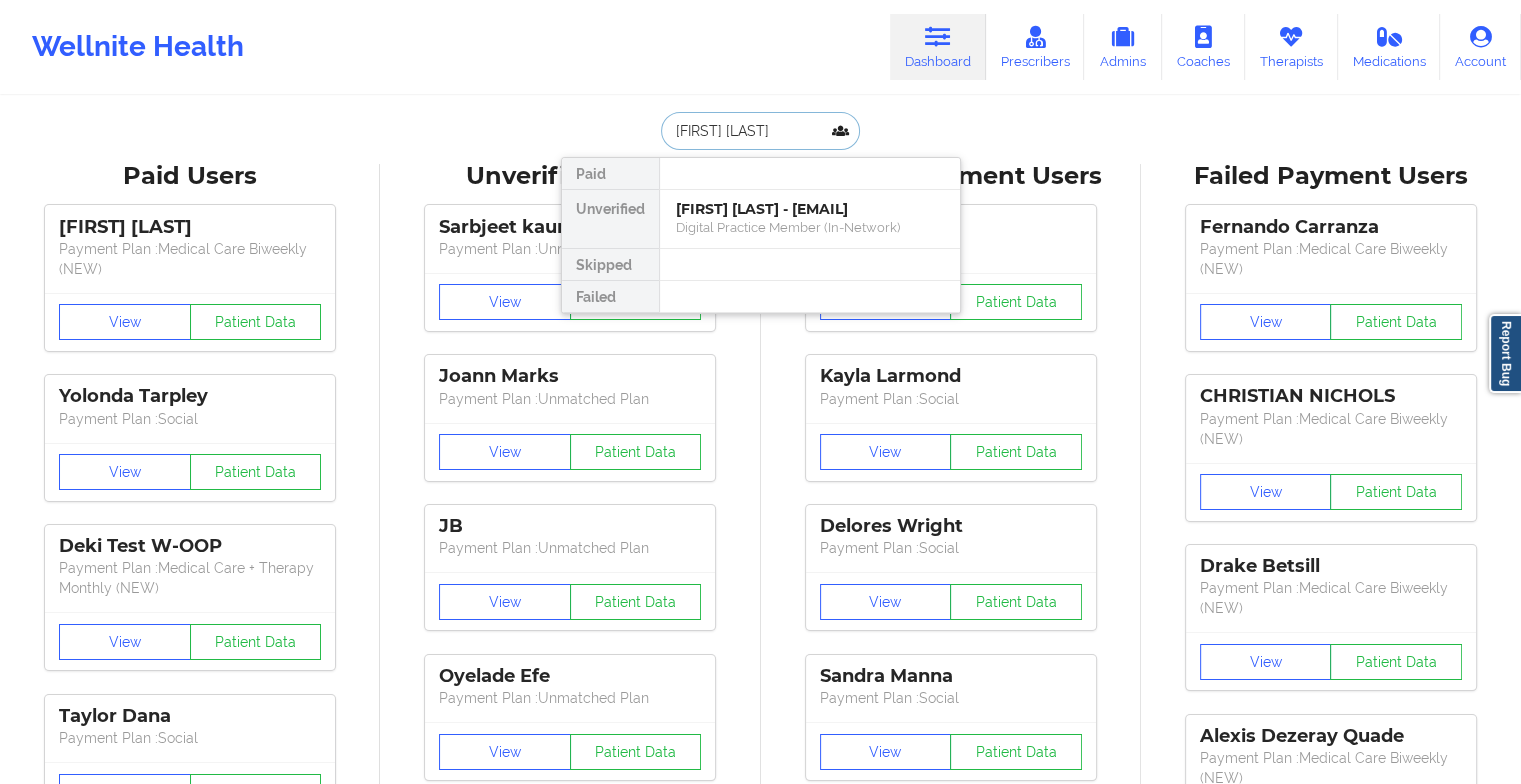 type on "[FIRST] [LAST]" 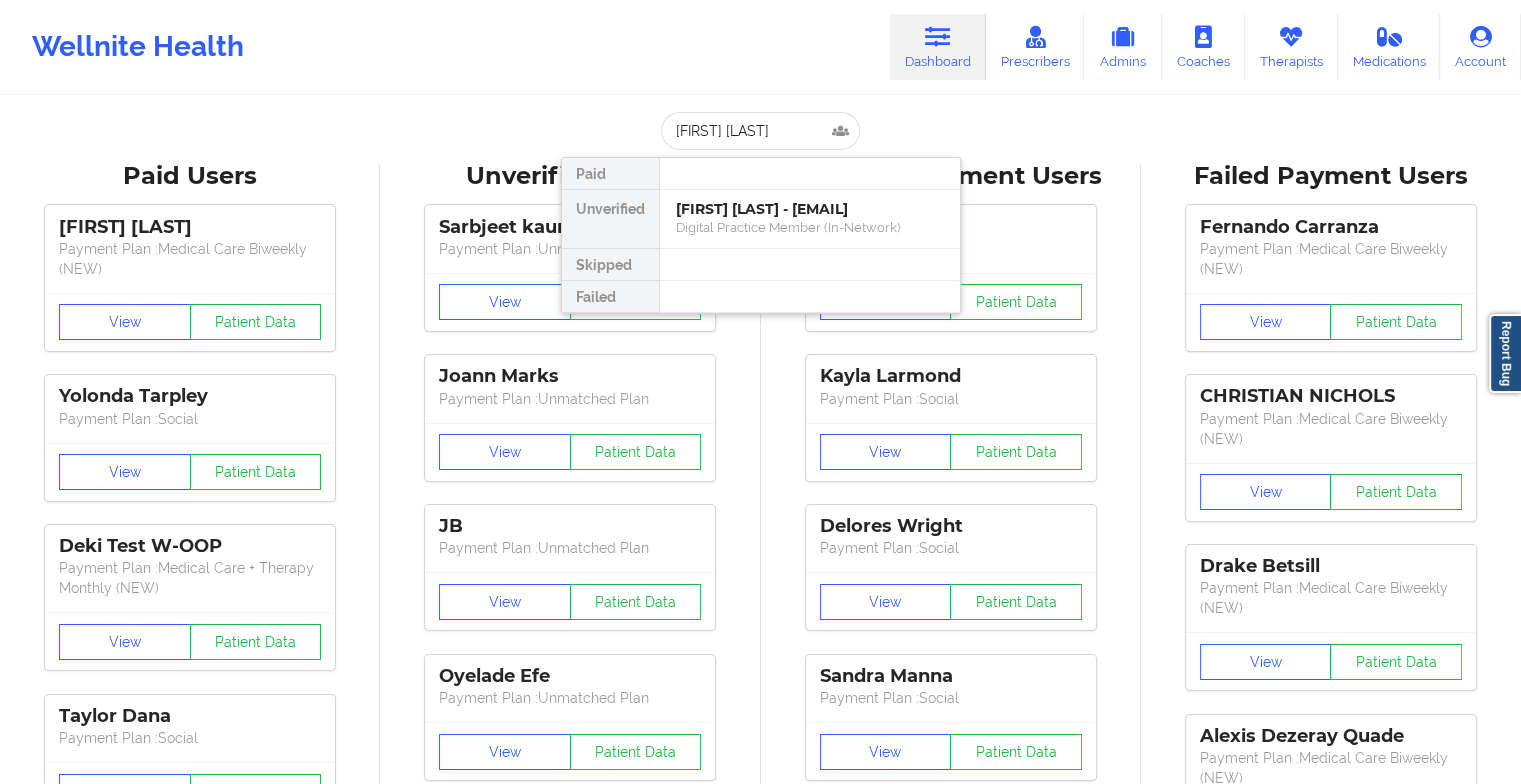 click at bounding box center (809, 265) 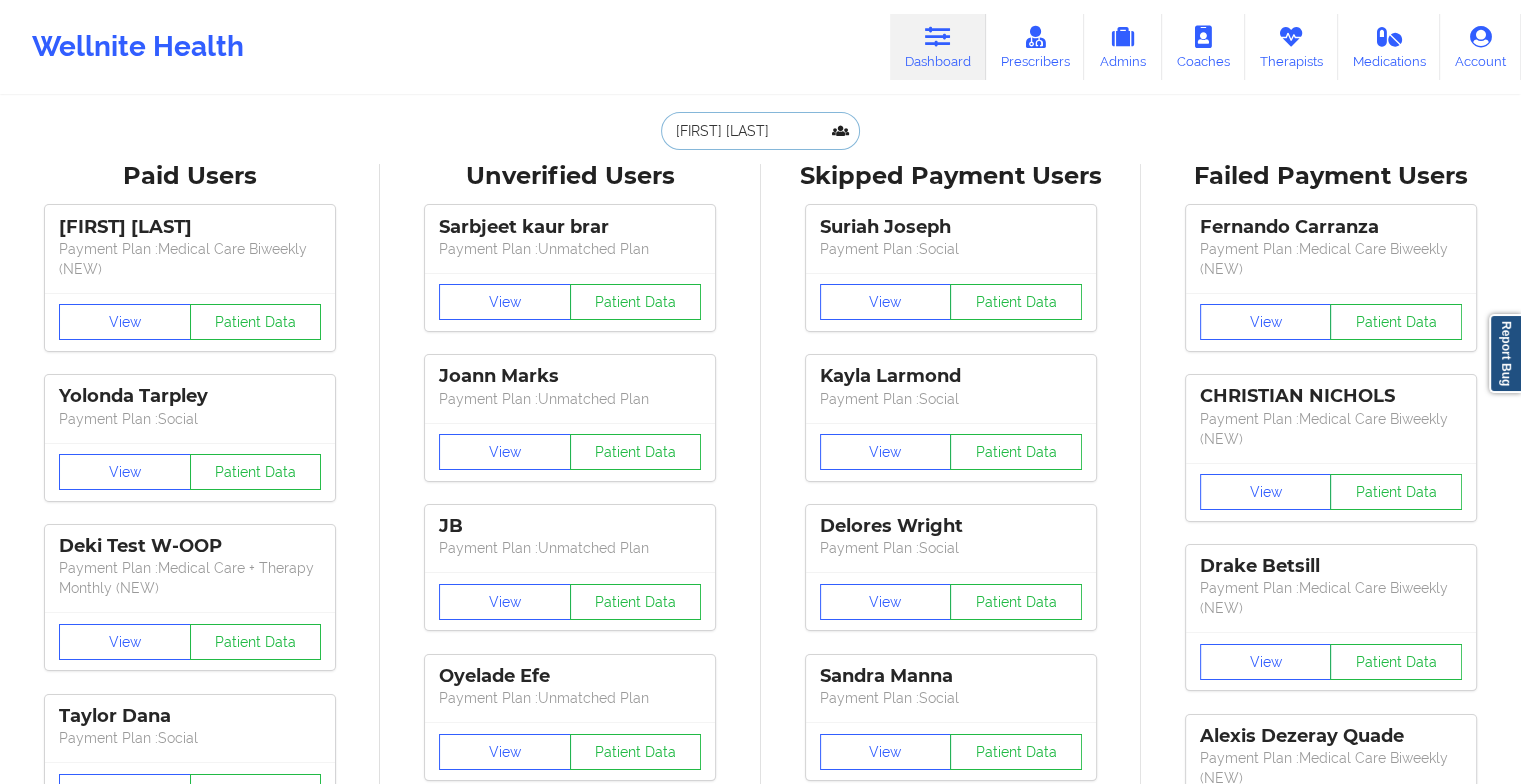 click on "[FIRST] [LAST]" at bounding box center [760, 131] 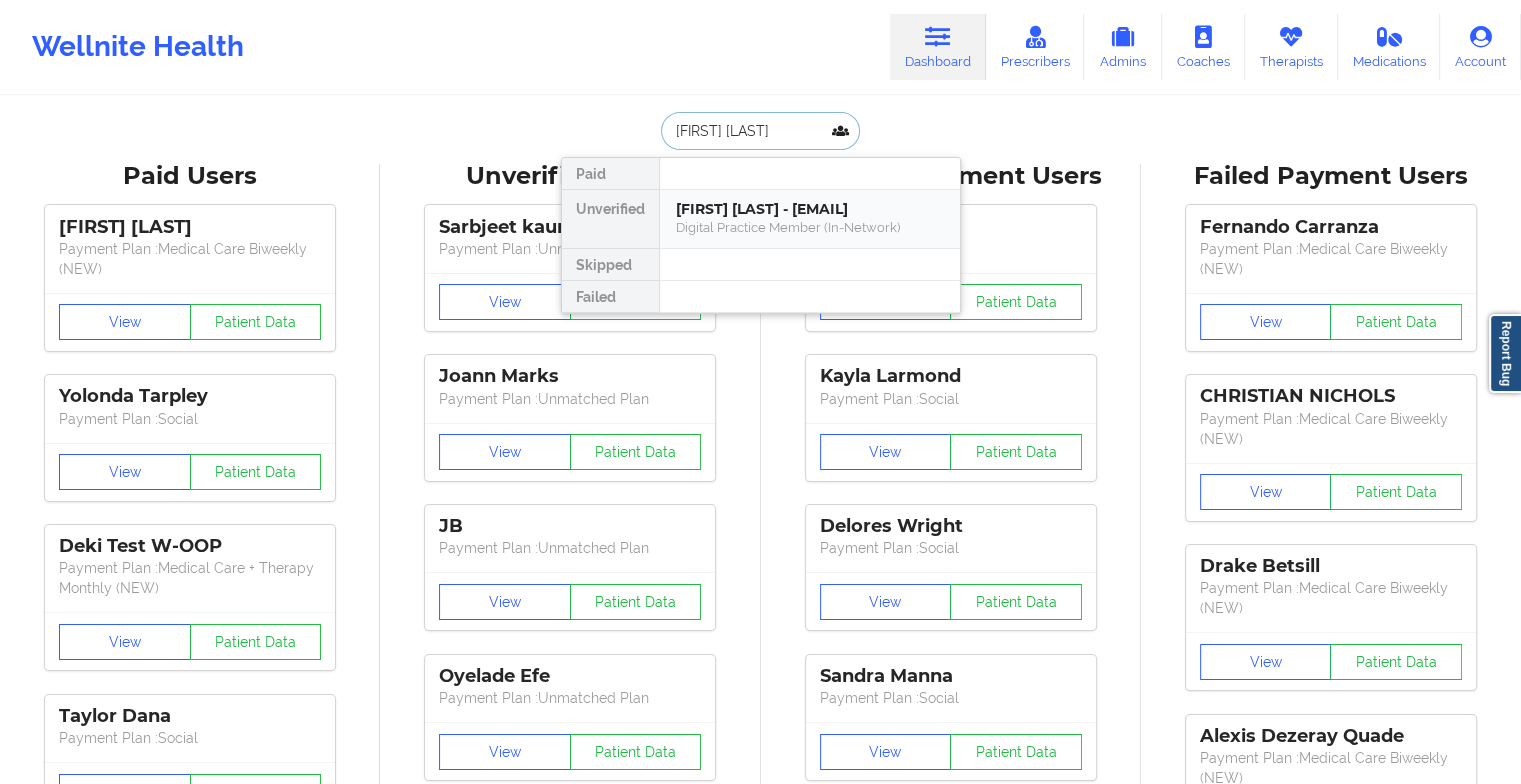 click on "[FIRST] [LAST] - [EMAIL]" at bounding box center [810, 209] 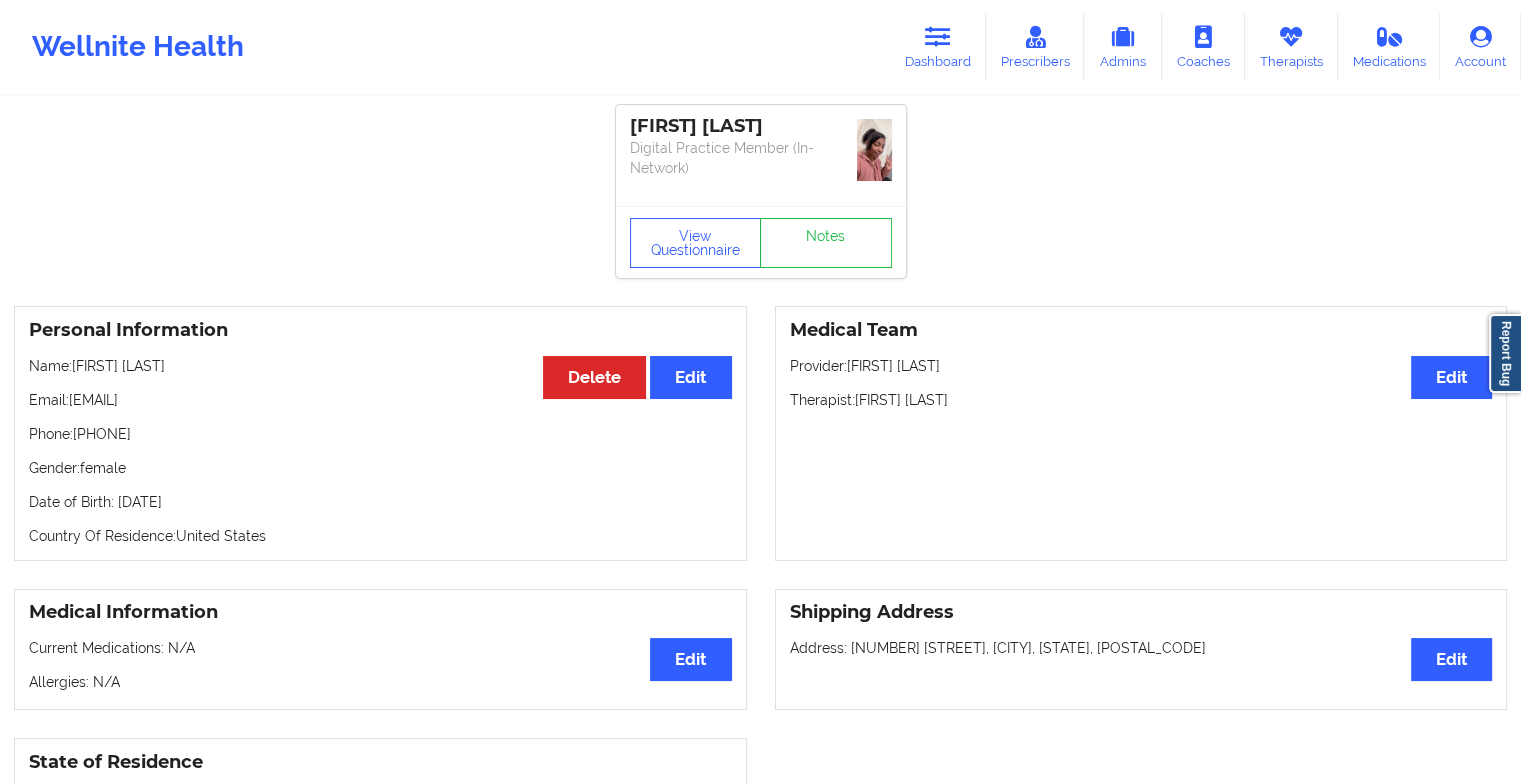 click on "View Questionnaire Notes" at bounding box center [761, 242] 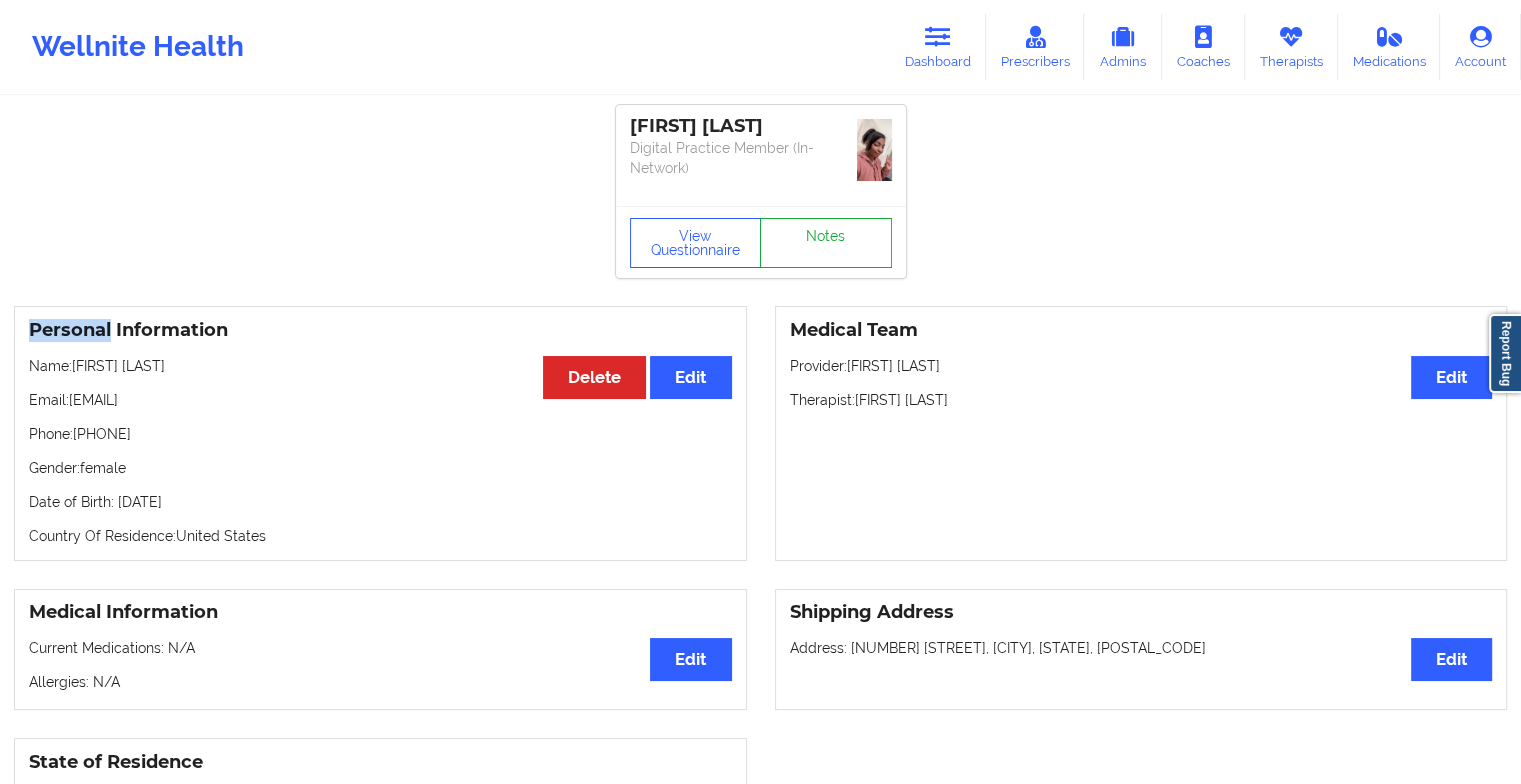 drag, startPoint x: 835, startPoint y: 206, endPoint x: 804, endPoint y: 249, distance: 53.009434 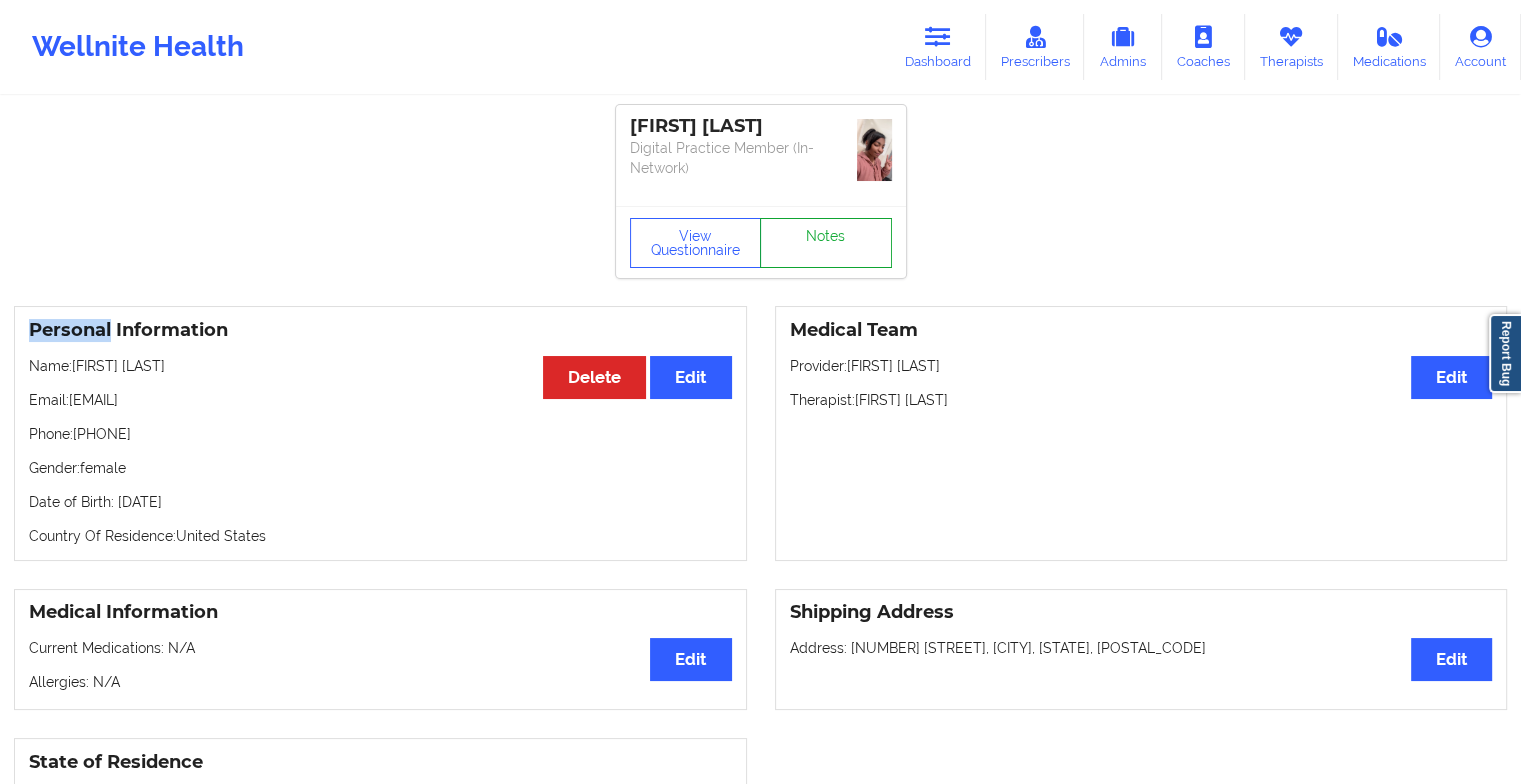 click on "Notes" at bounding box center [826, 243] 